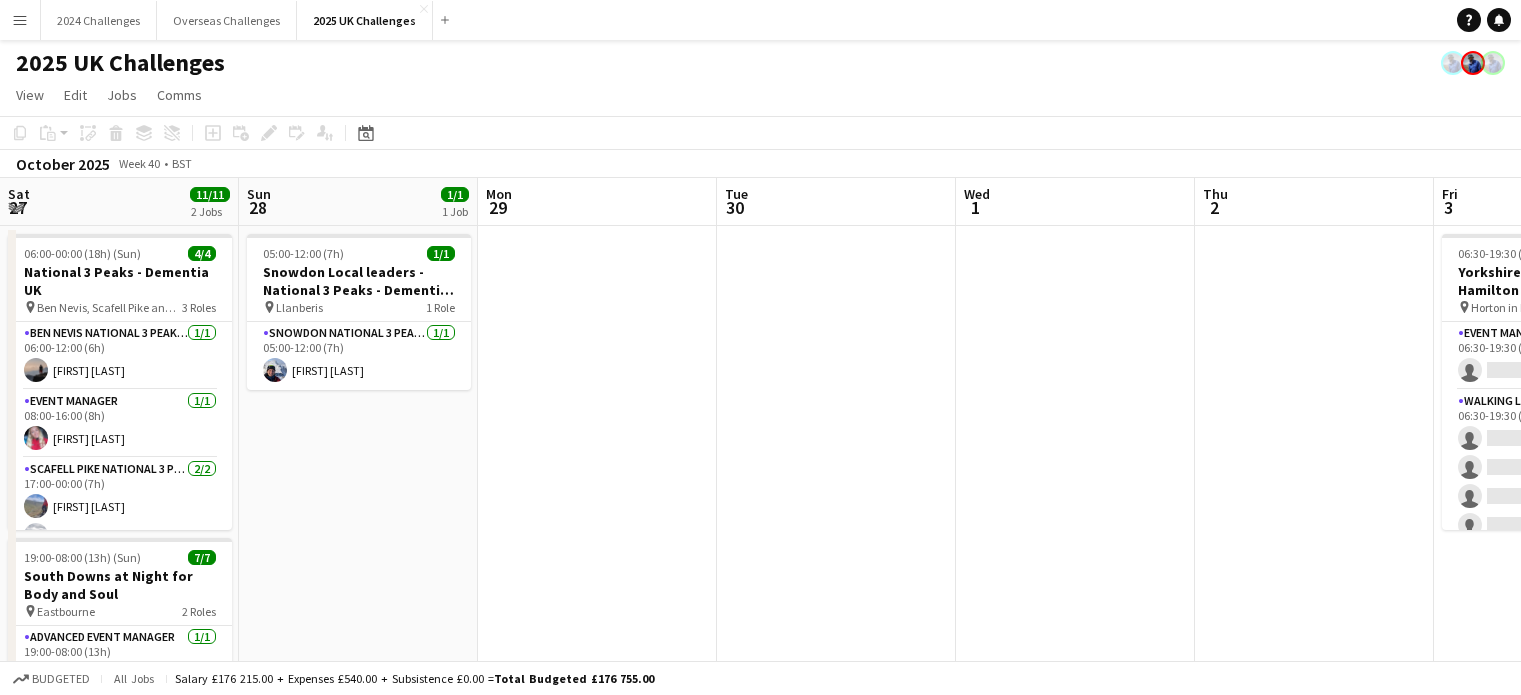 scroll, scrollTop: 0, scrollLeft: 0, axis: both 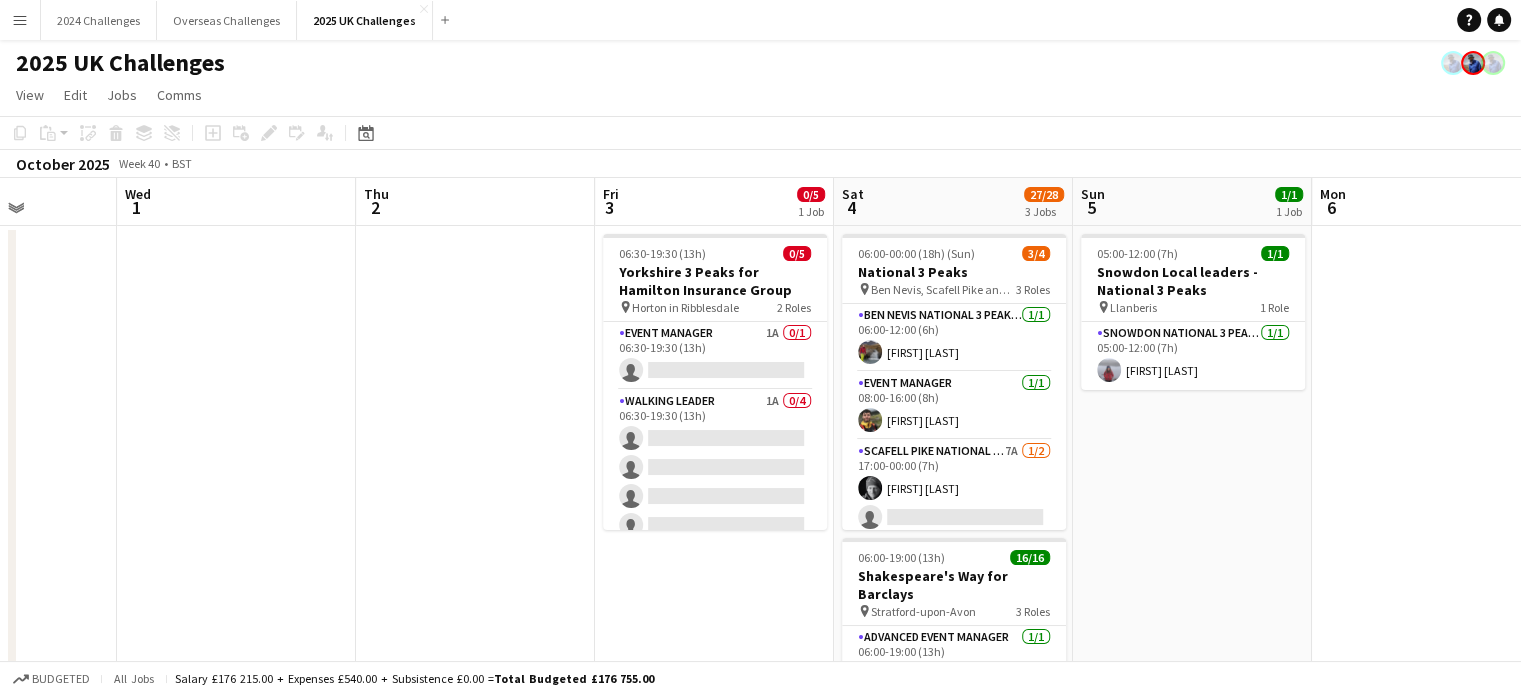 click on "Menu" at bounding box center [20, 20] 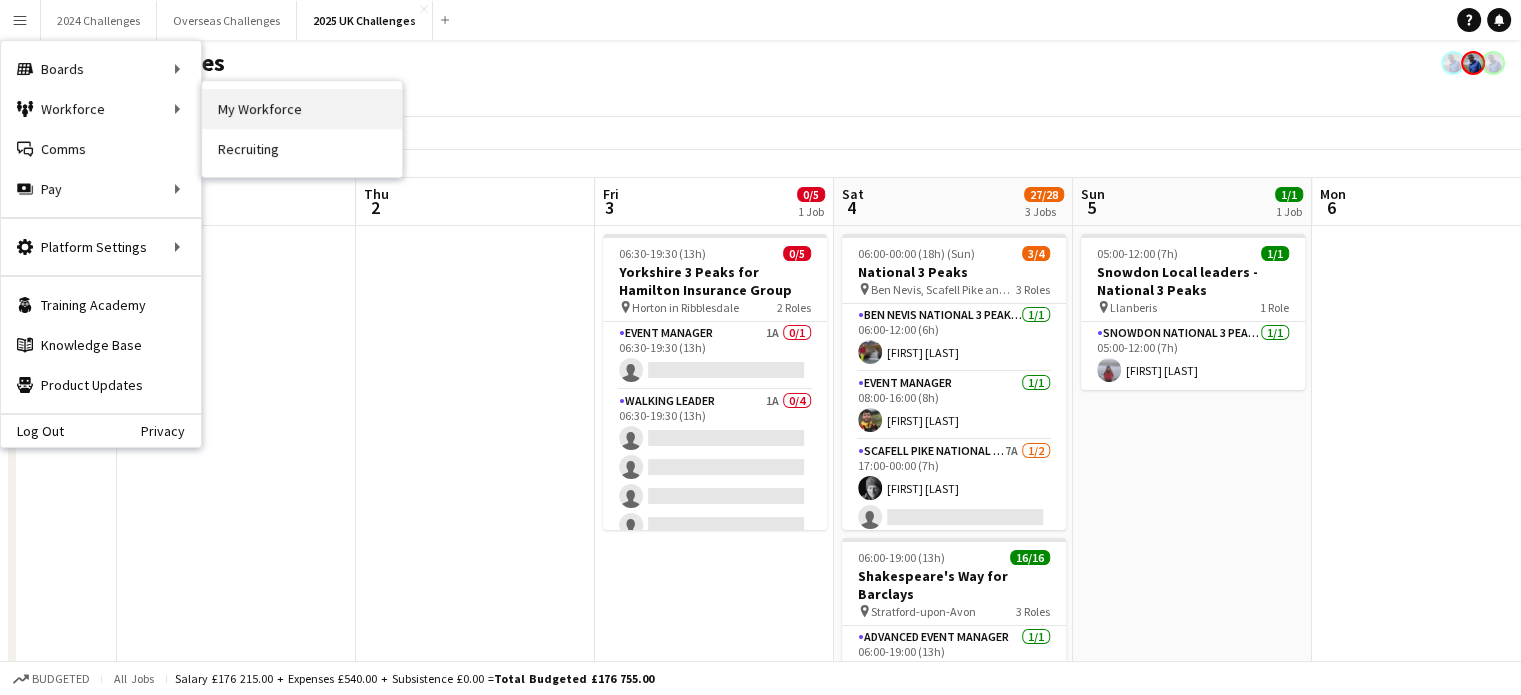 click on "My Workforce" at bounding box center [302, 109] 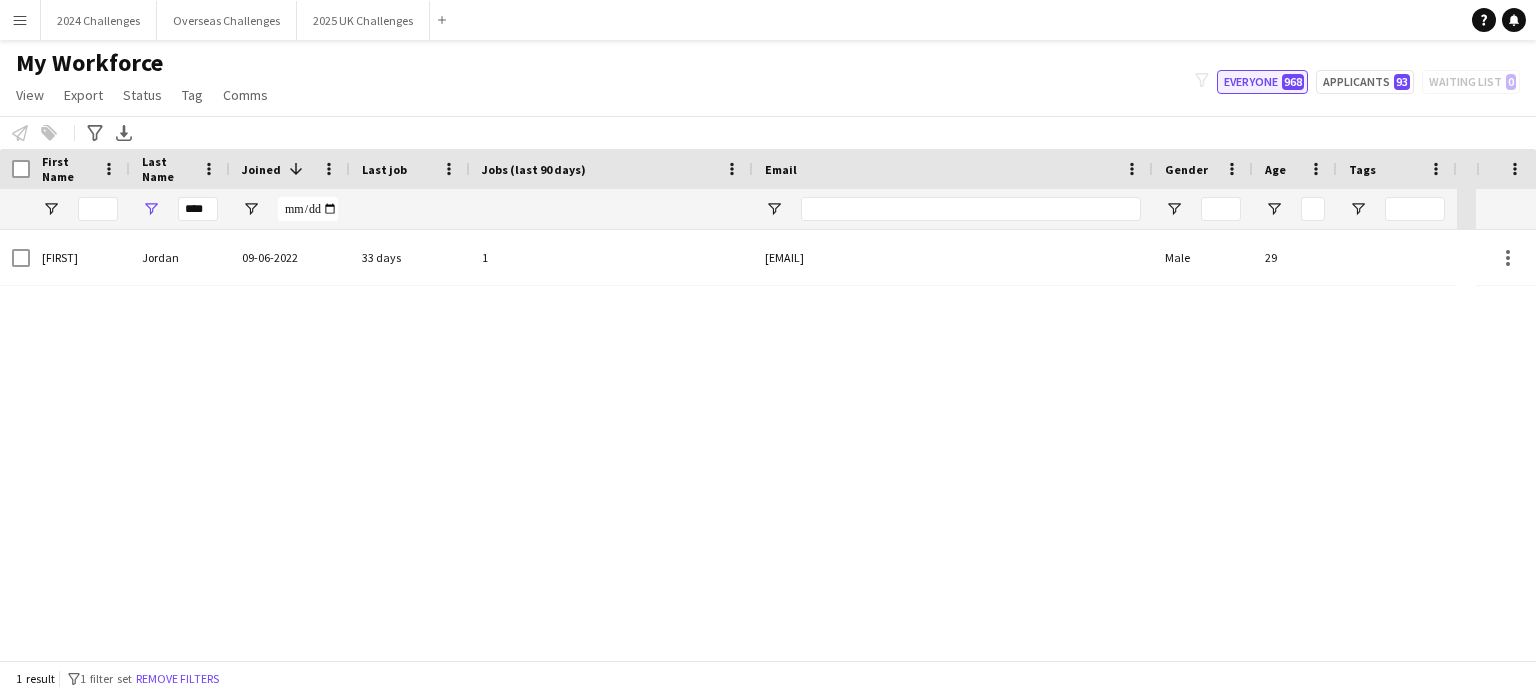 click on "Everyone   968" 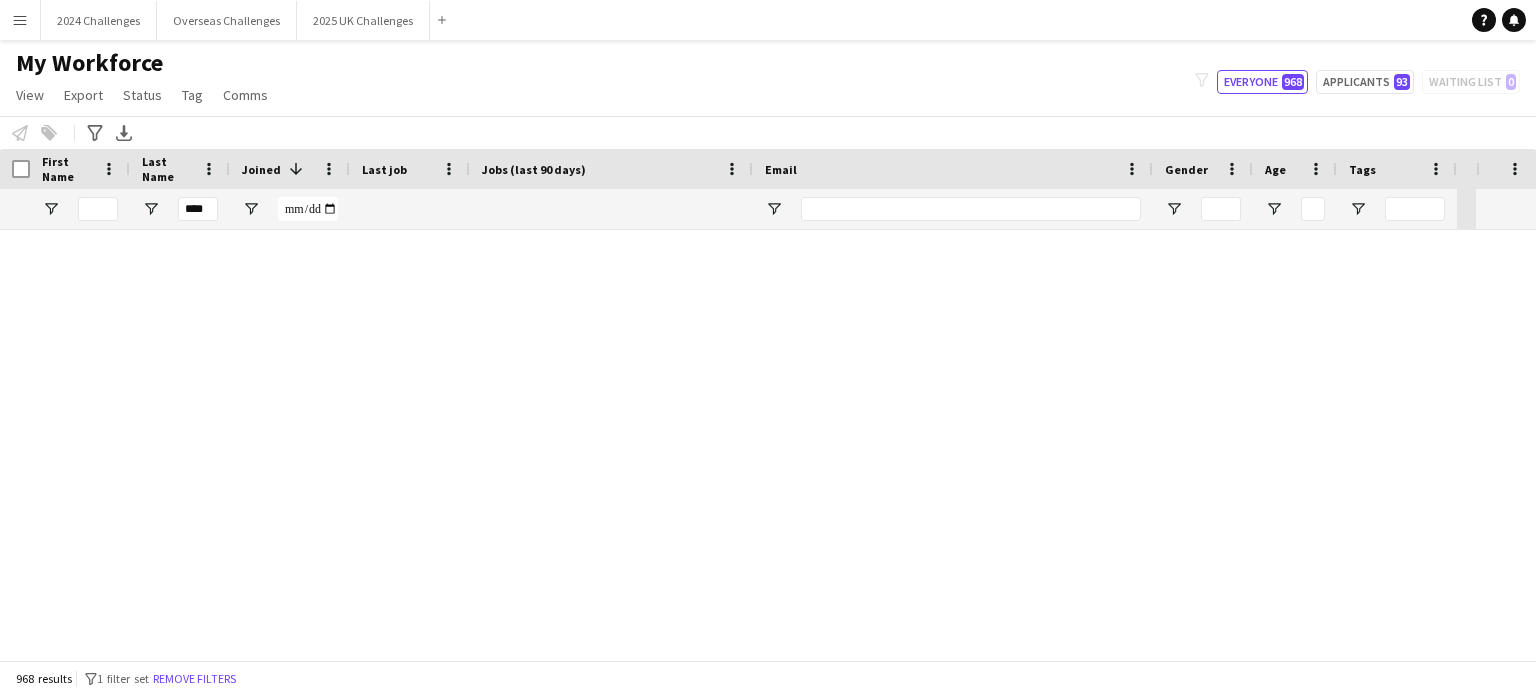 type 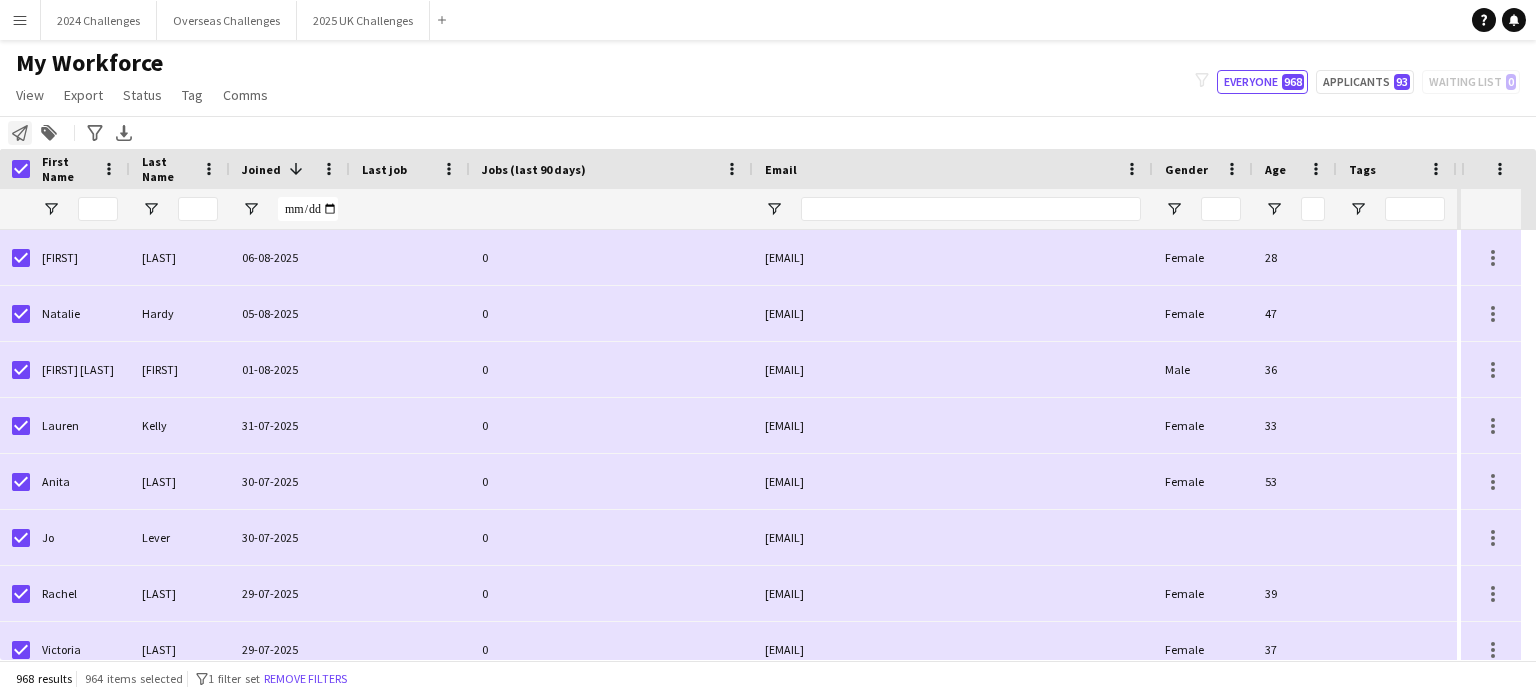 click on "Notify workforce" 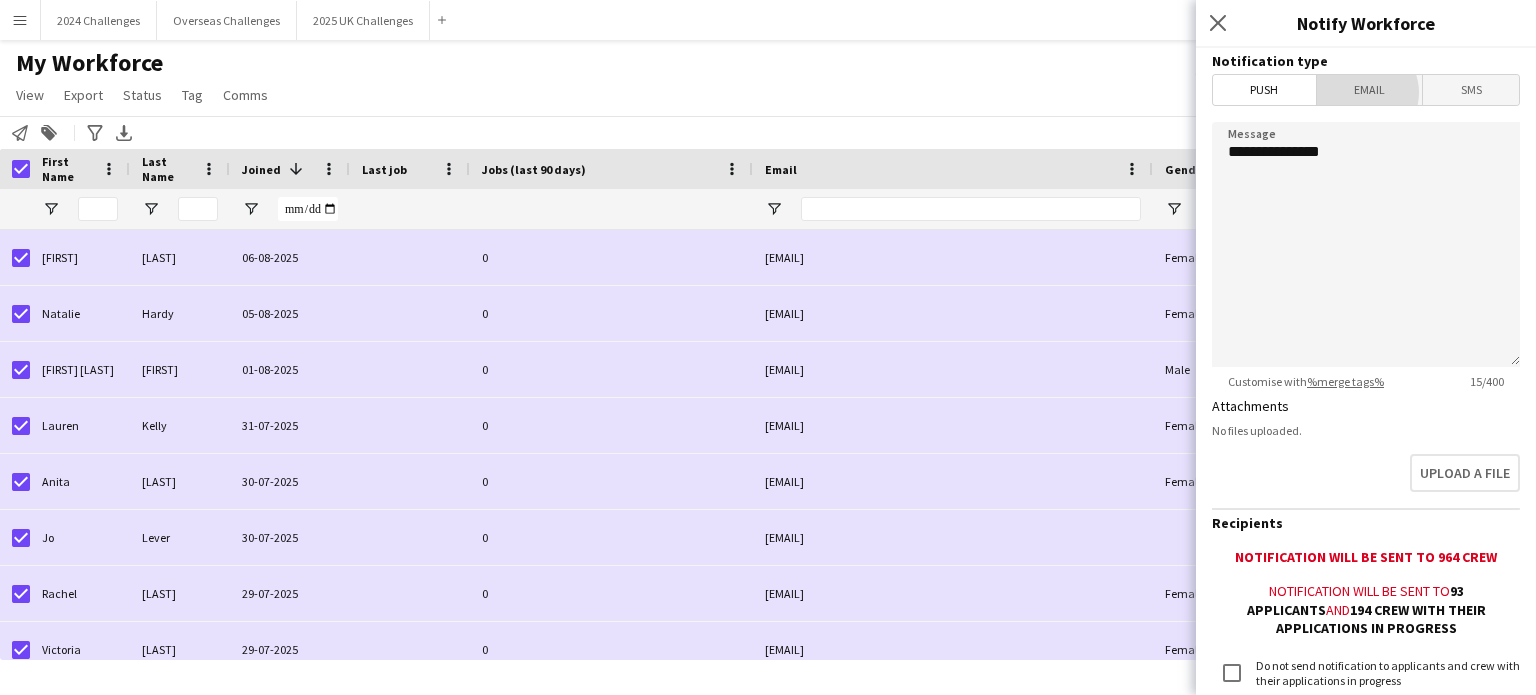 click on "Email" at bounding box center (1370, 90) 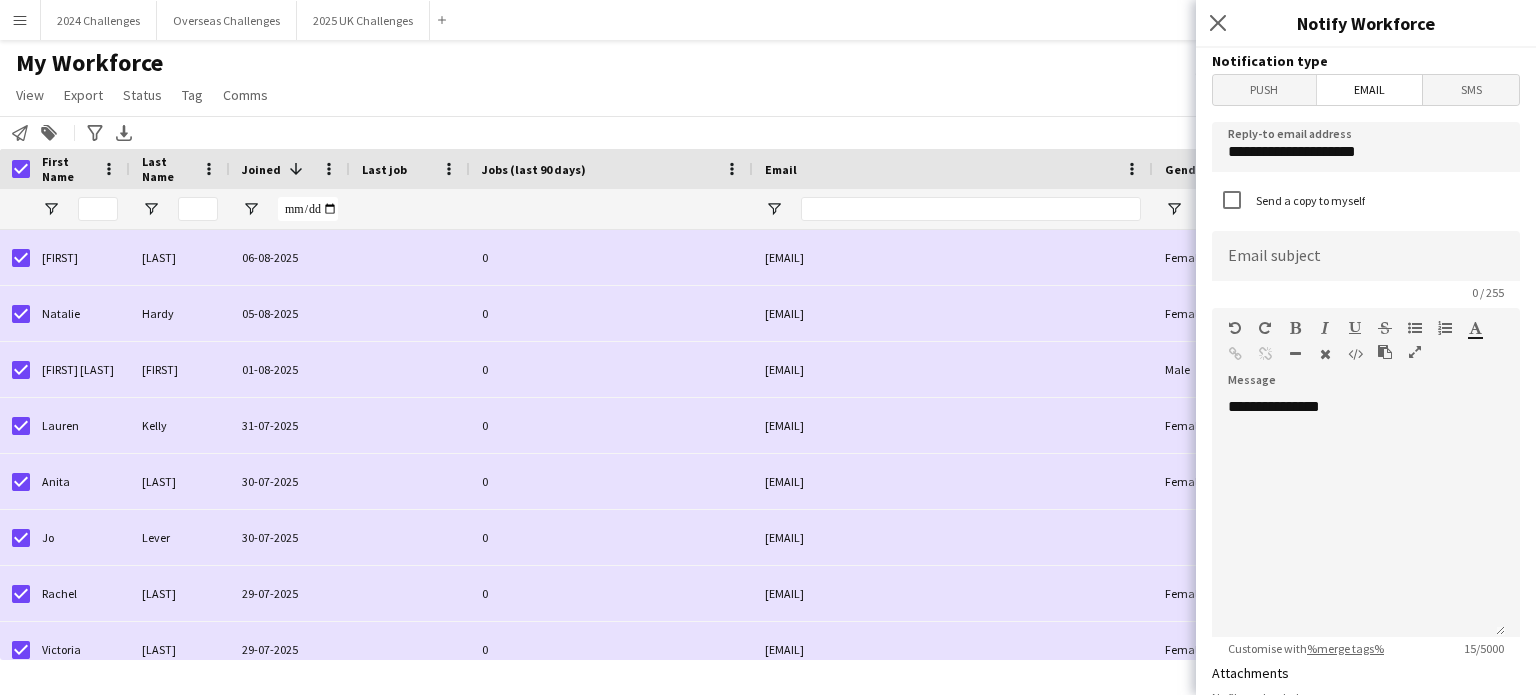click 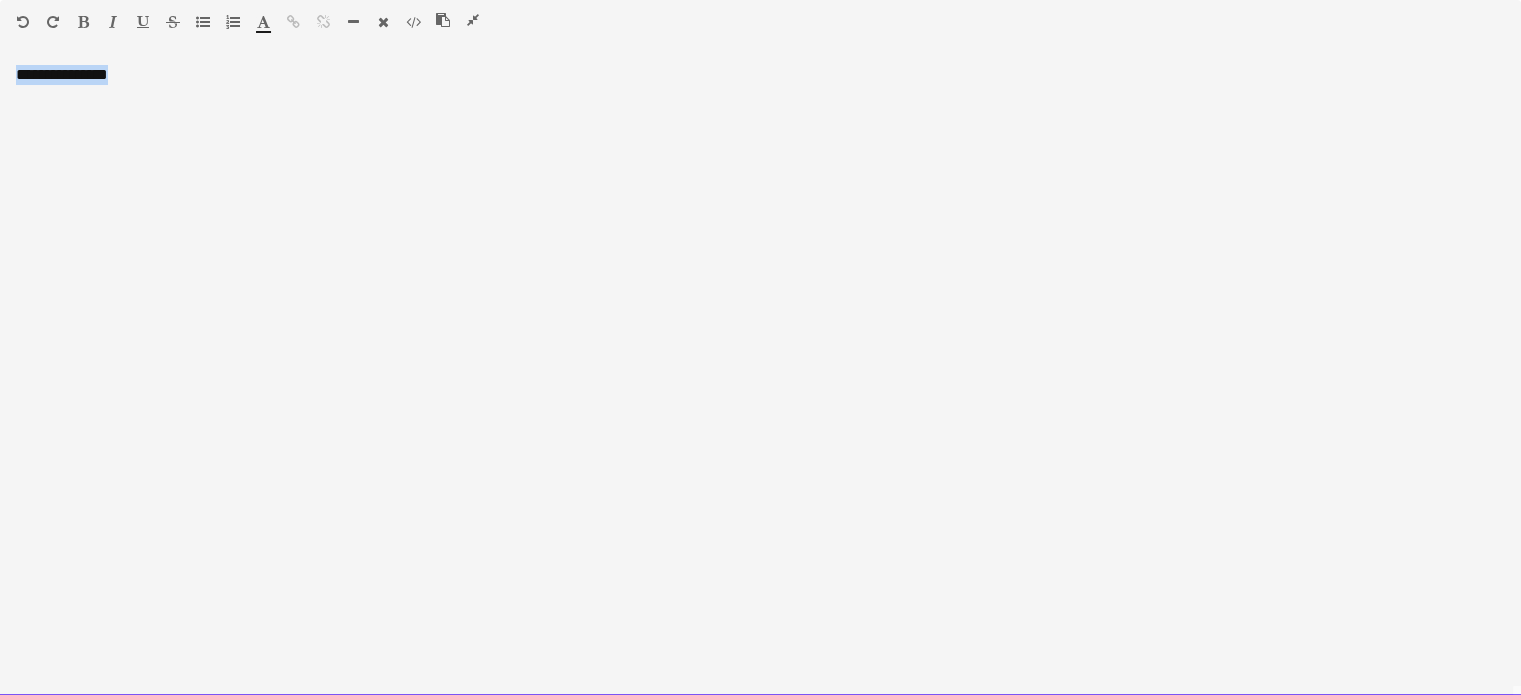 drag, startPoint x: 152, startPoint y: 78, endPoint x: 0, endPoint y: 74, distance: 152.05263 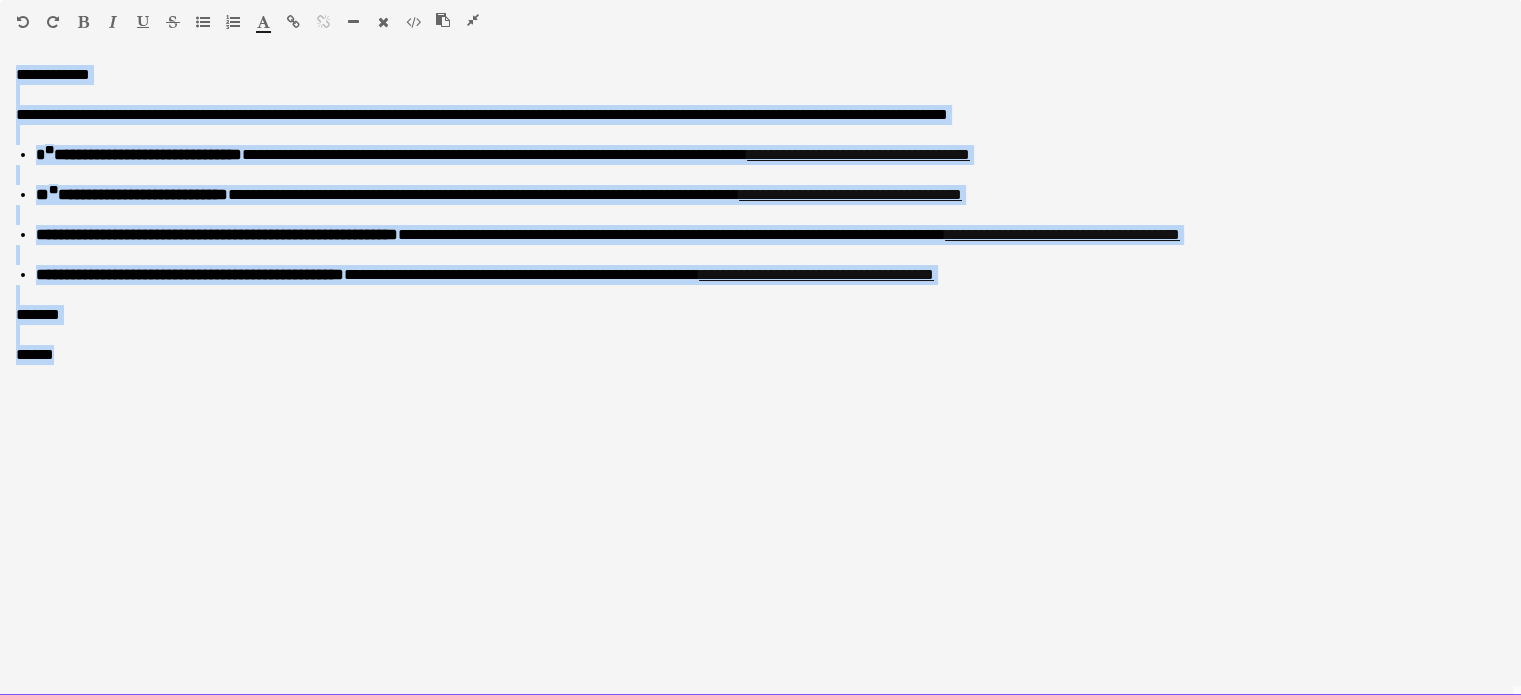 drag, startPoint x: 76, startPoint y: 368, endPoint x: 12, endPoint y: 75, distance: 299.90833 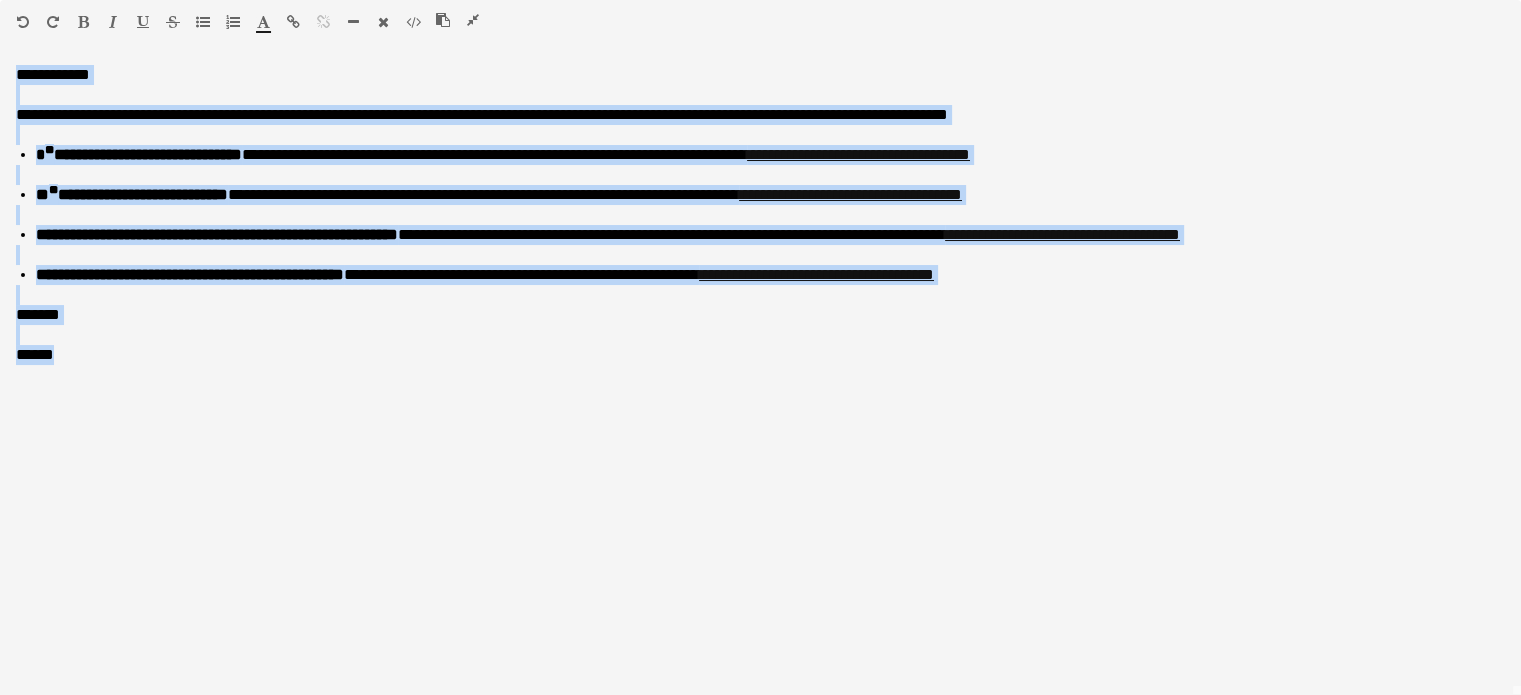 click at bounding box center (383, 22) 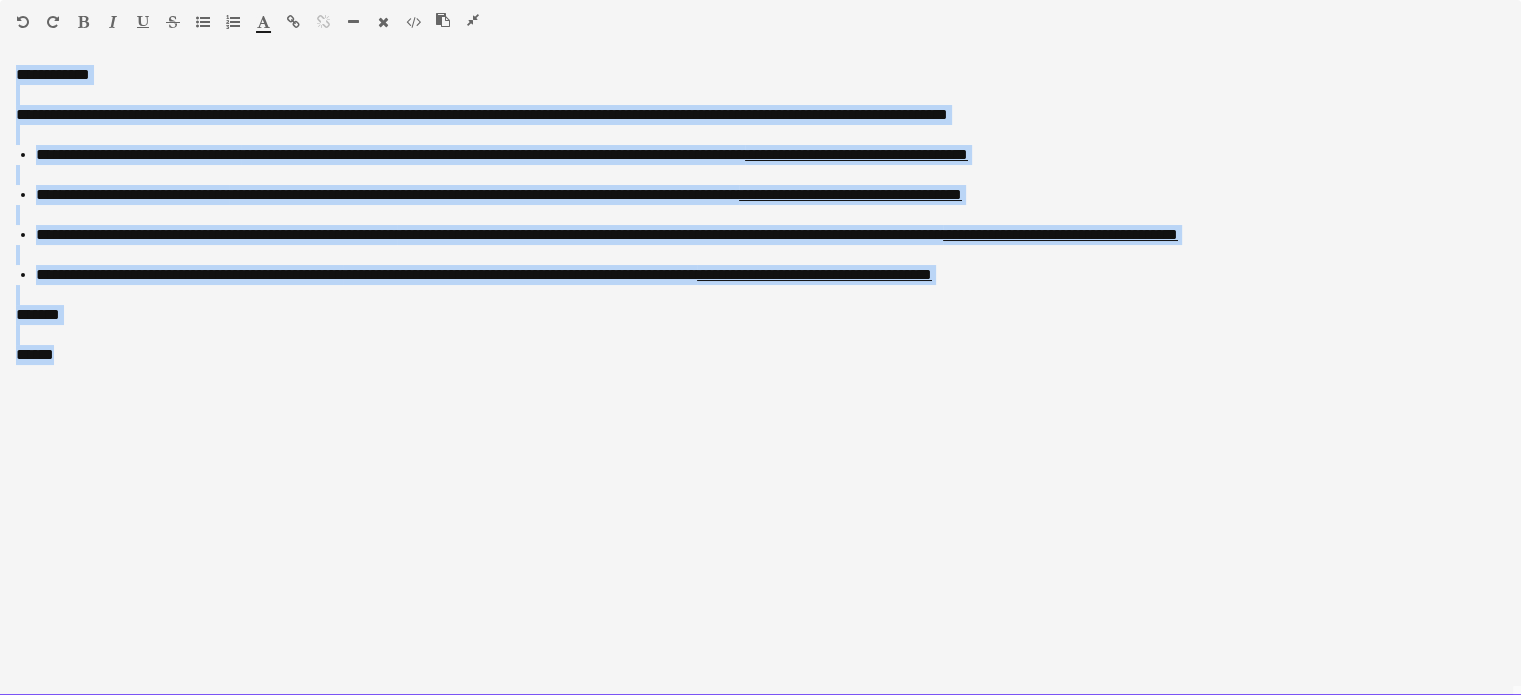 click on "******" 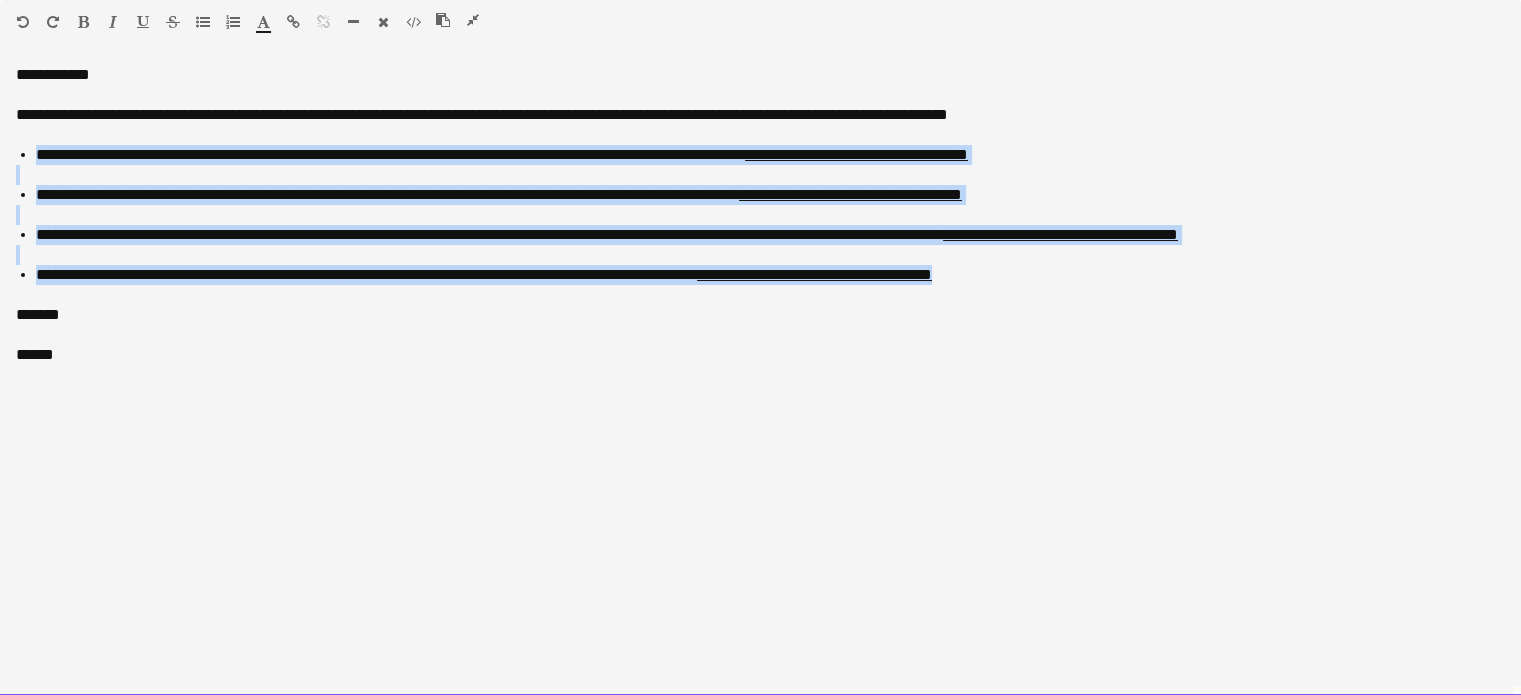 drag, startPoint x: 1084, startPoint y: 279, endPoint x: 32, endPoint y: 159, distance: 1058.822 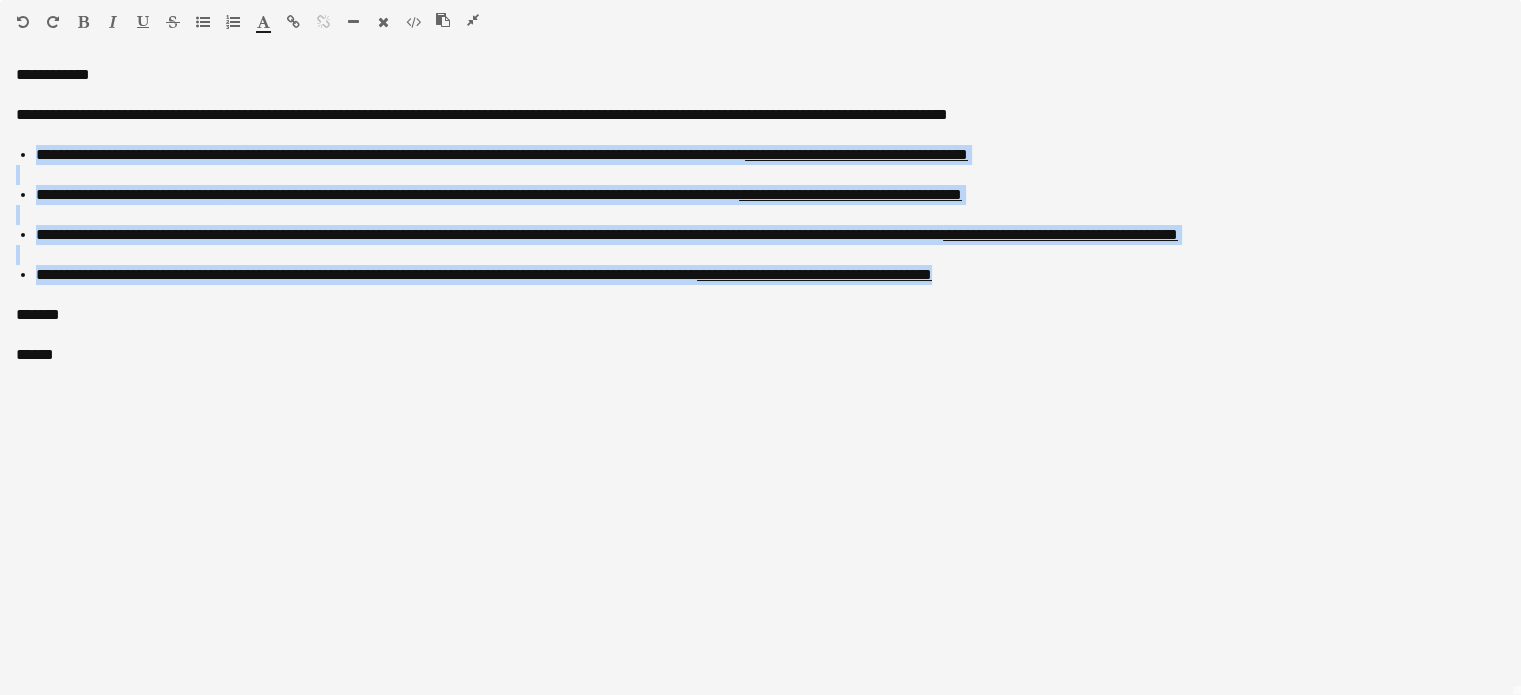 click at bounding box center [203, 22] 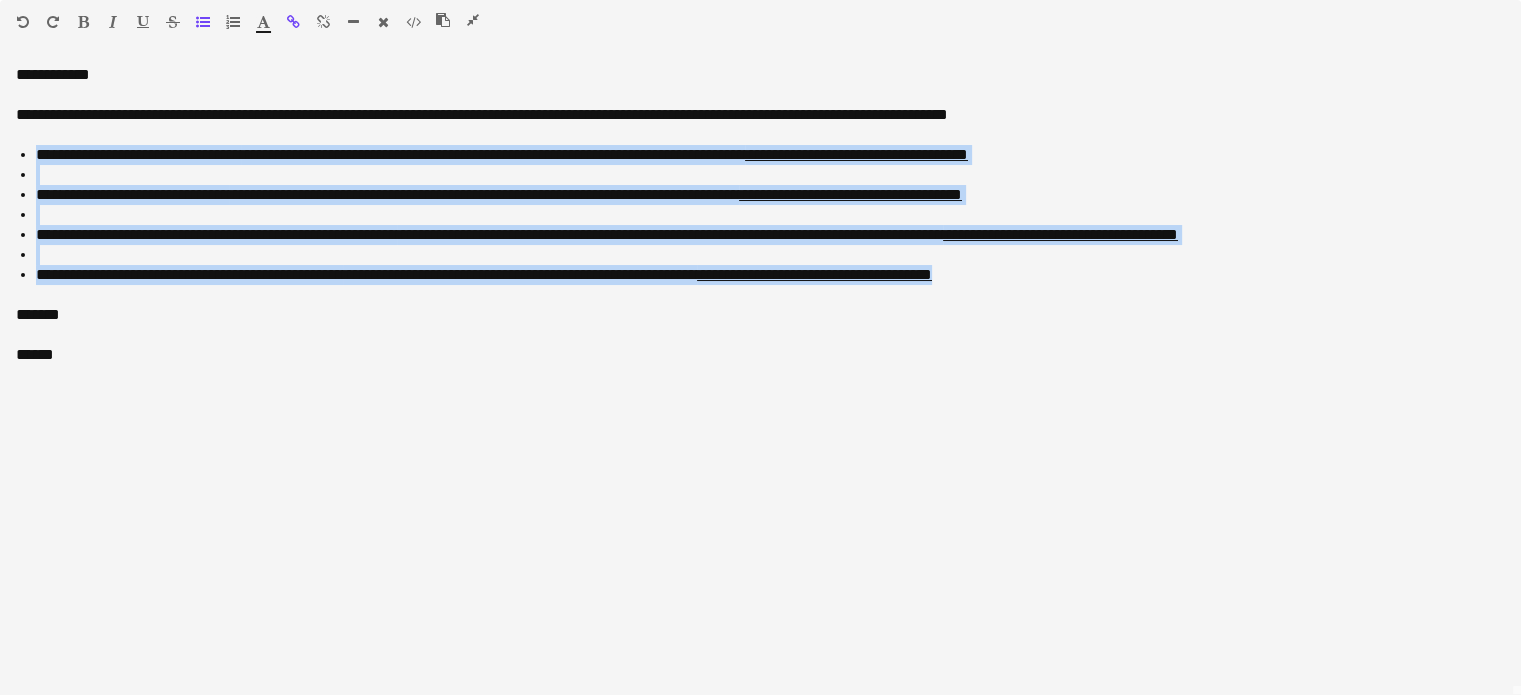 click at bounding box center [203, 22] 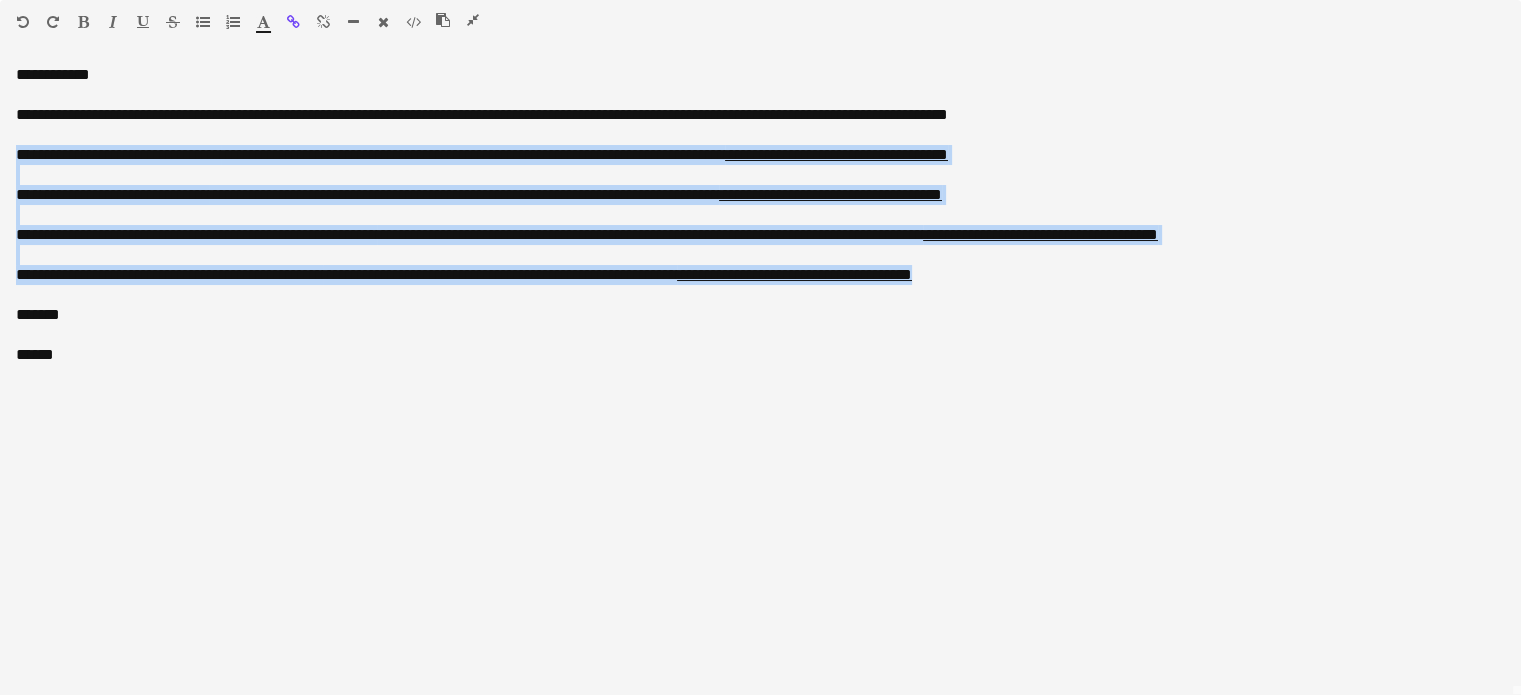 click at bounding box center (203, 22) 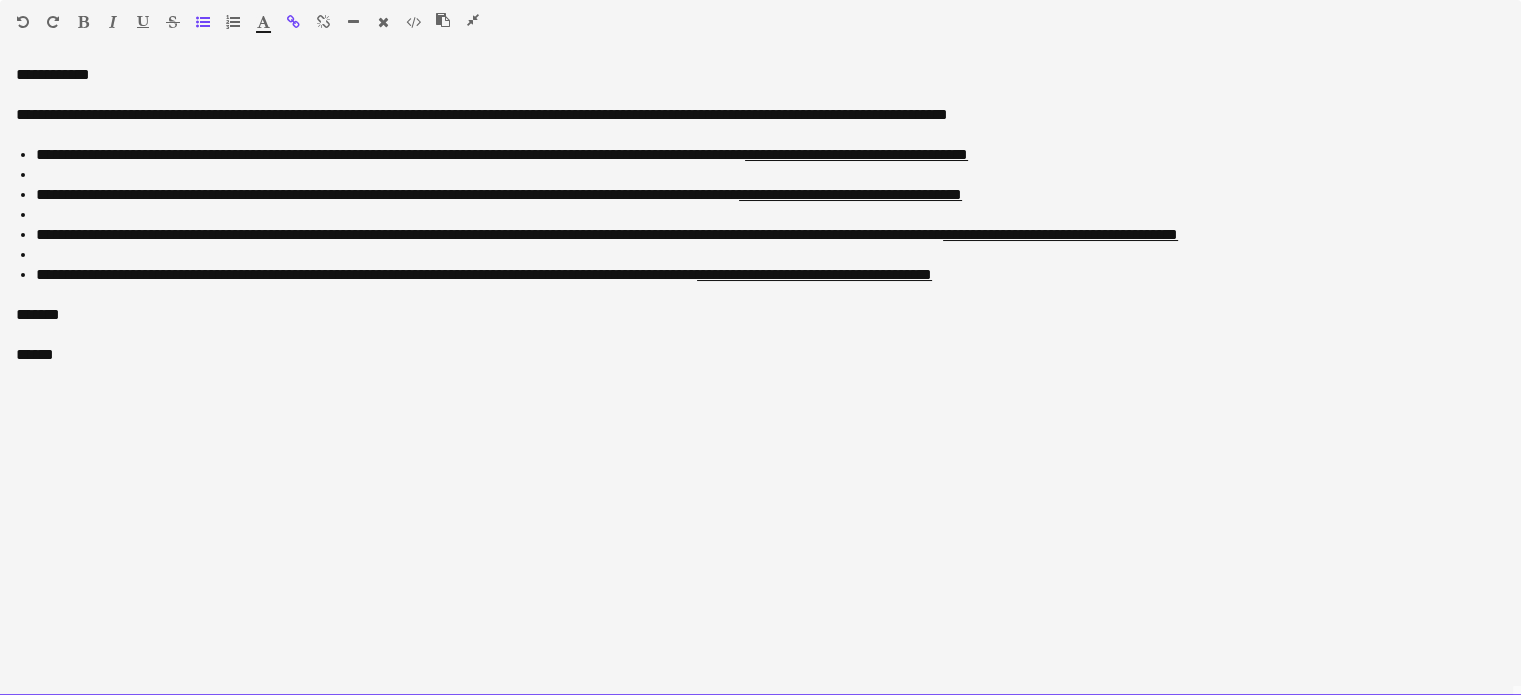 click 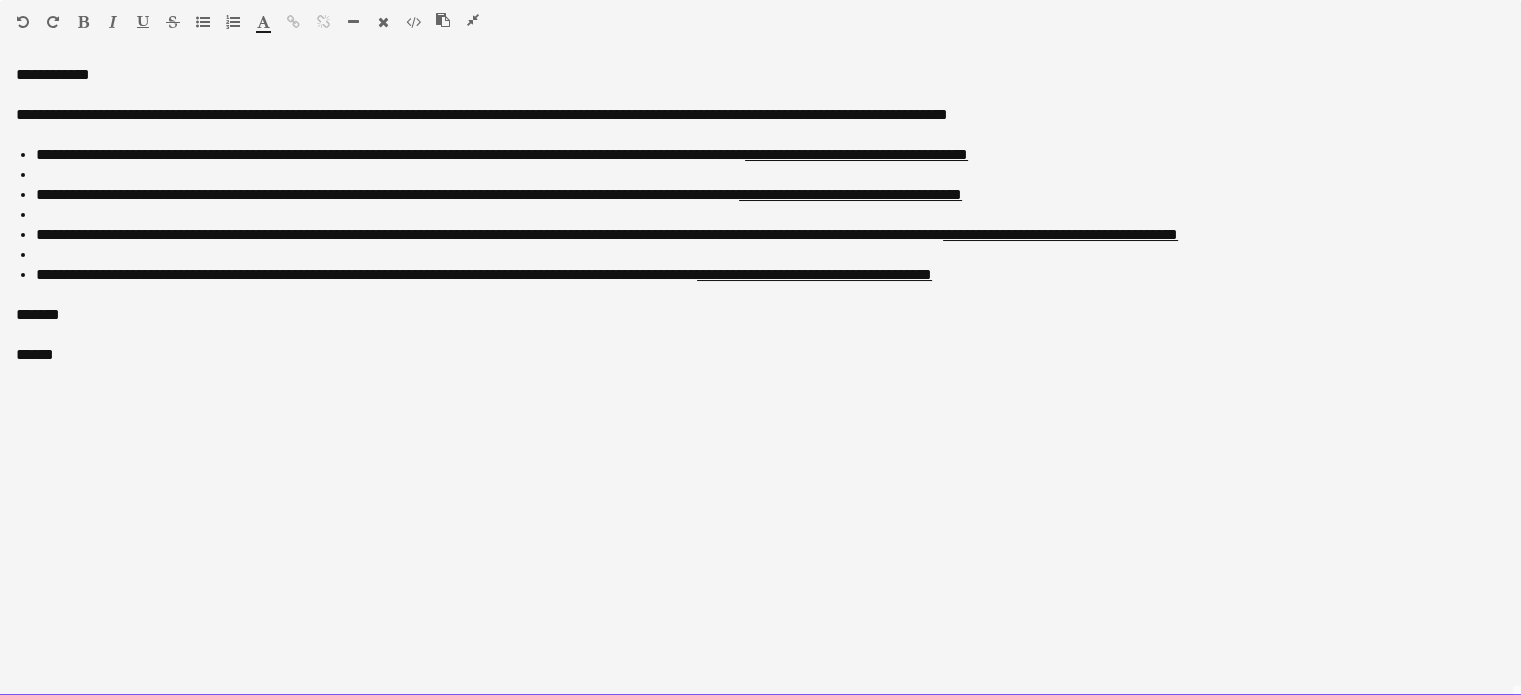 click 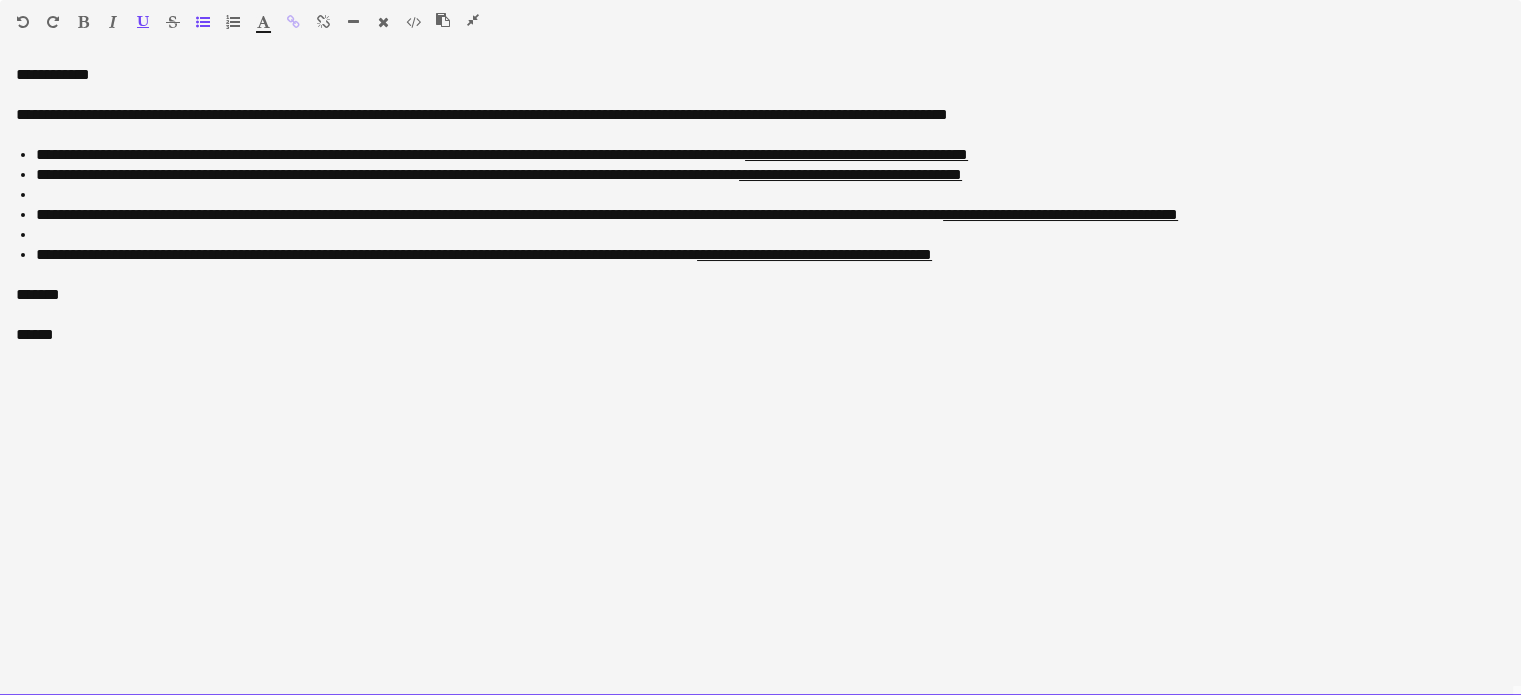click 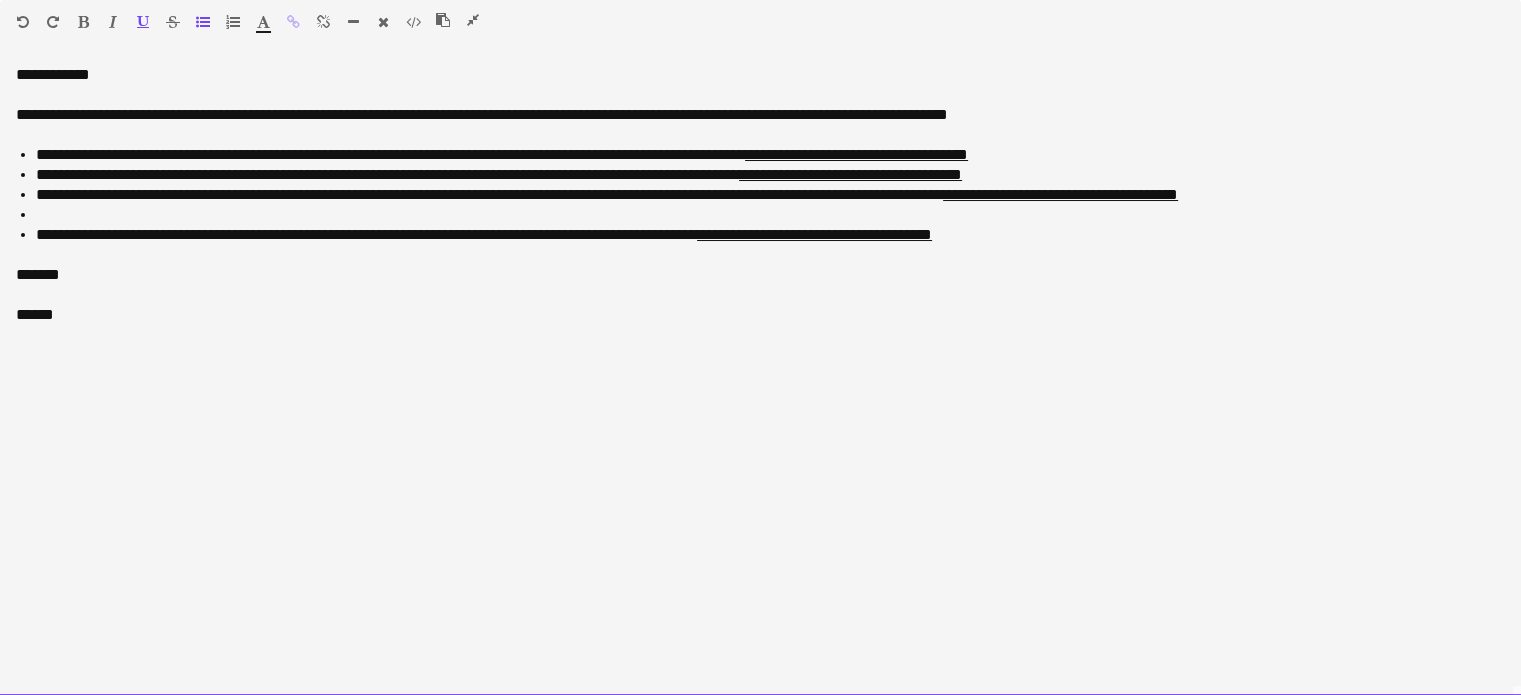 click 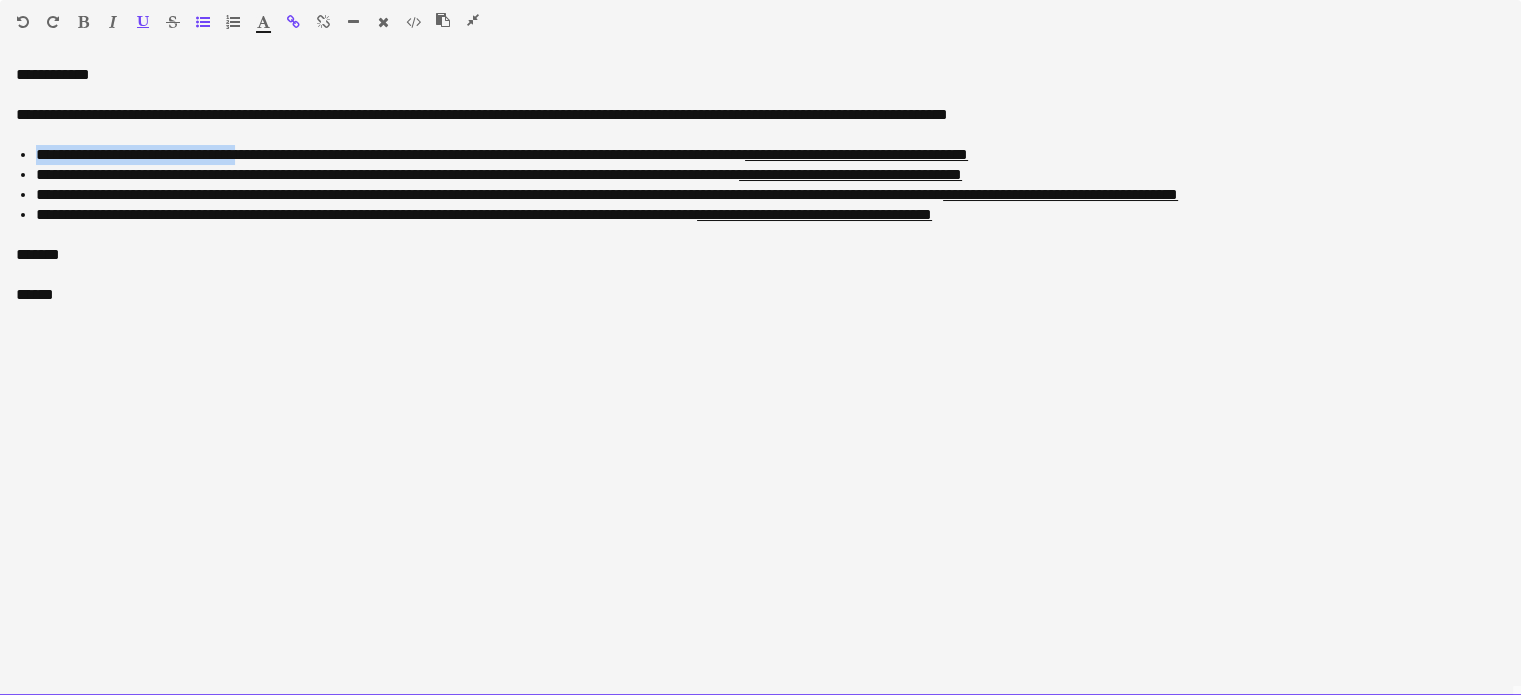 drag, startPoint x: 260, startPoint y: 153, endPoint x: 39, endPoint y: 154, distance: 221.00226 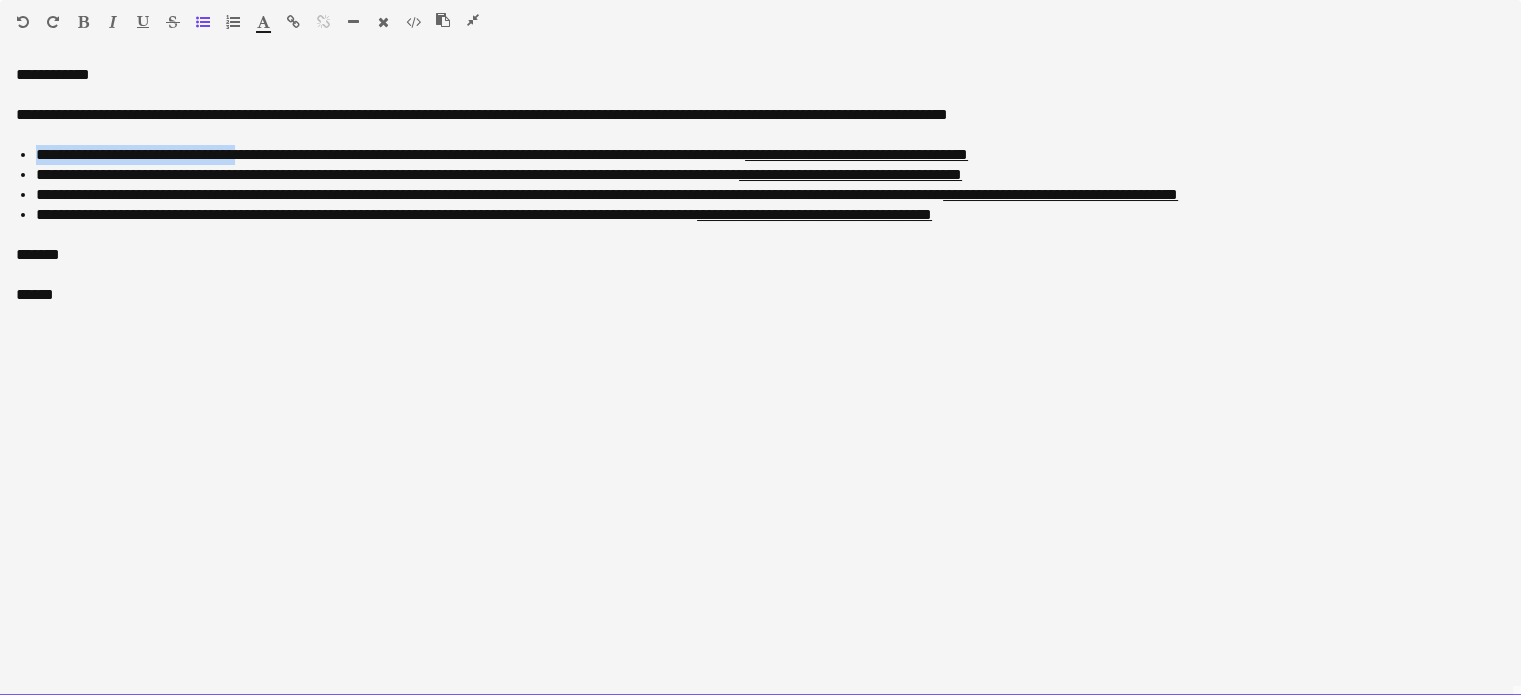 click on "**********" 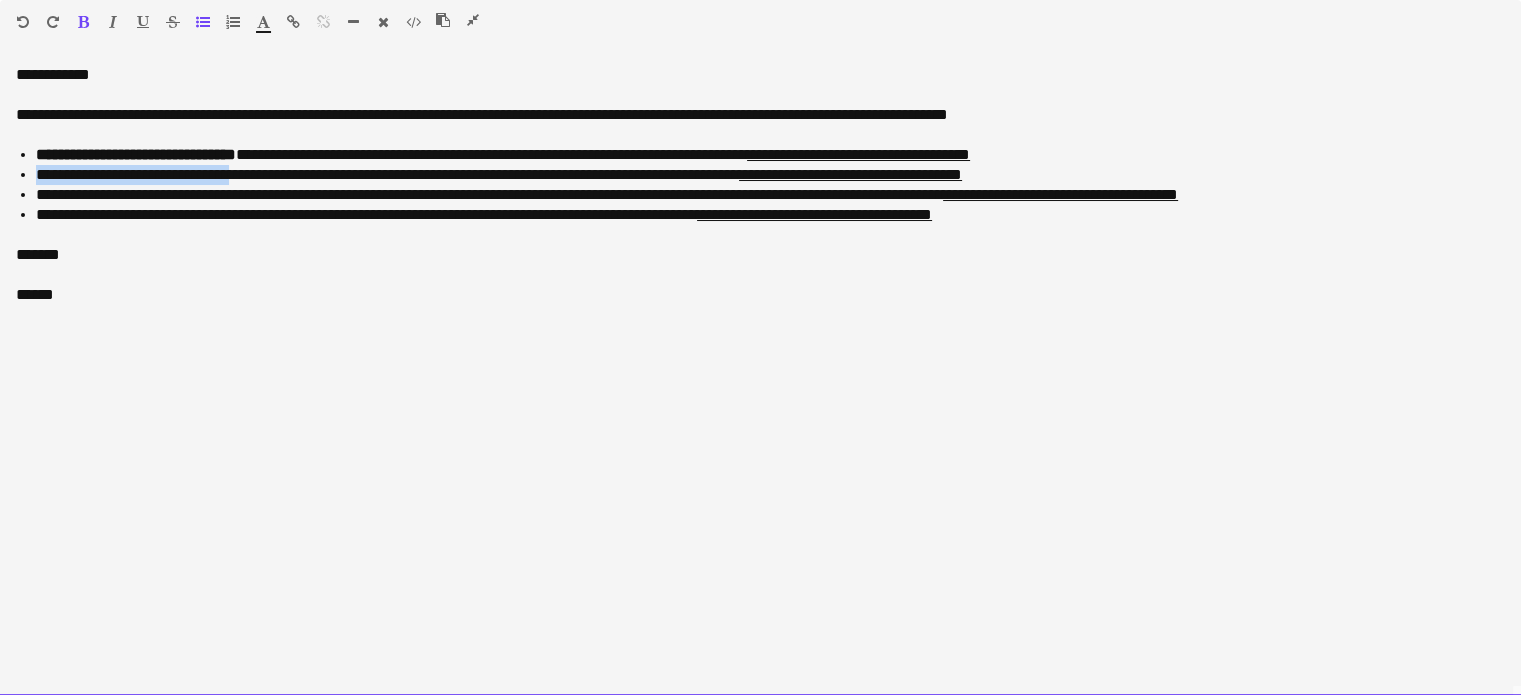 drag, startPoint x: 251, startPoint y: 178, endPoint x: 34, endPoint y: 178, distance: 217 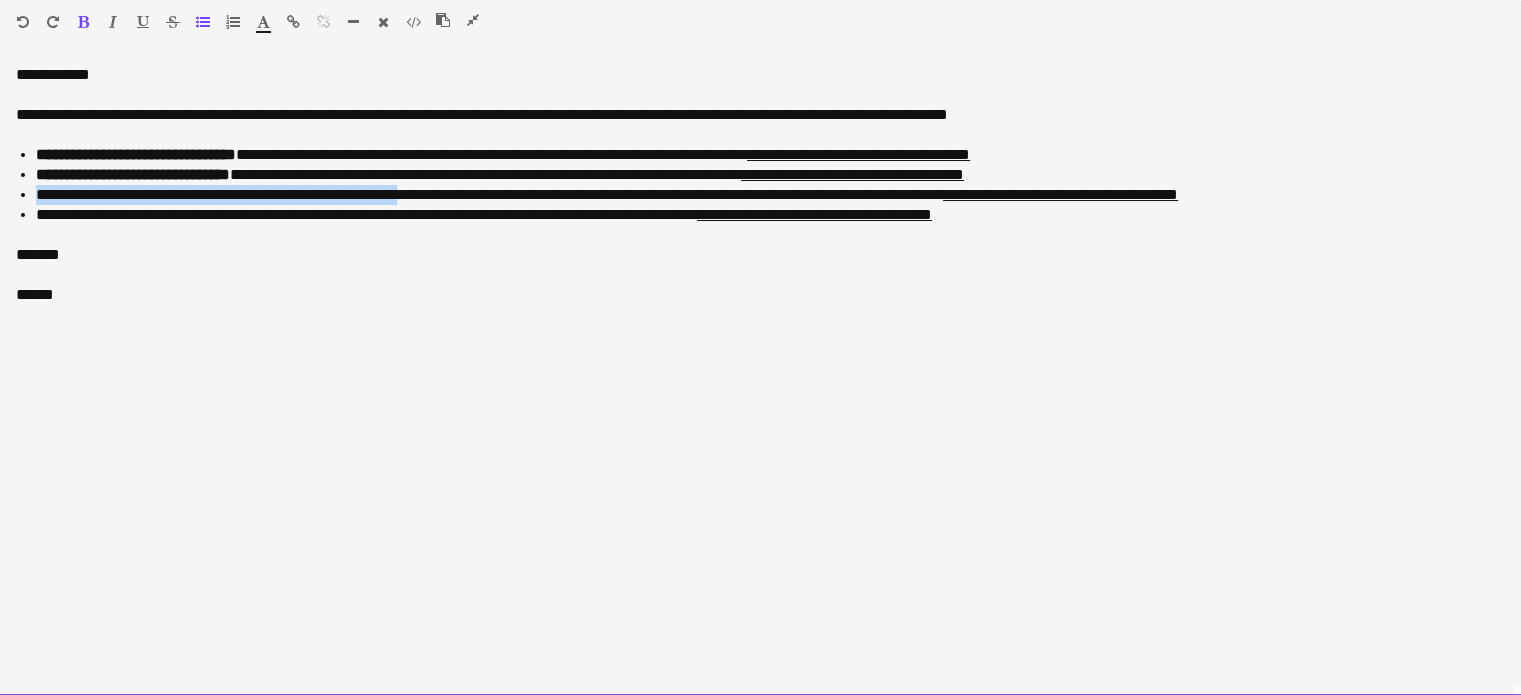 drag, startPoint x: 427, startPoint y: 195, endPoint x: 35, endPoint y: 202, distance: 392.0625 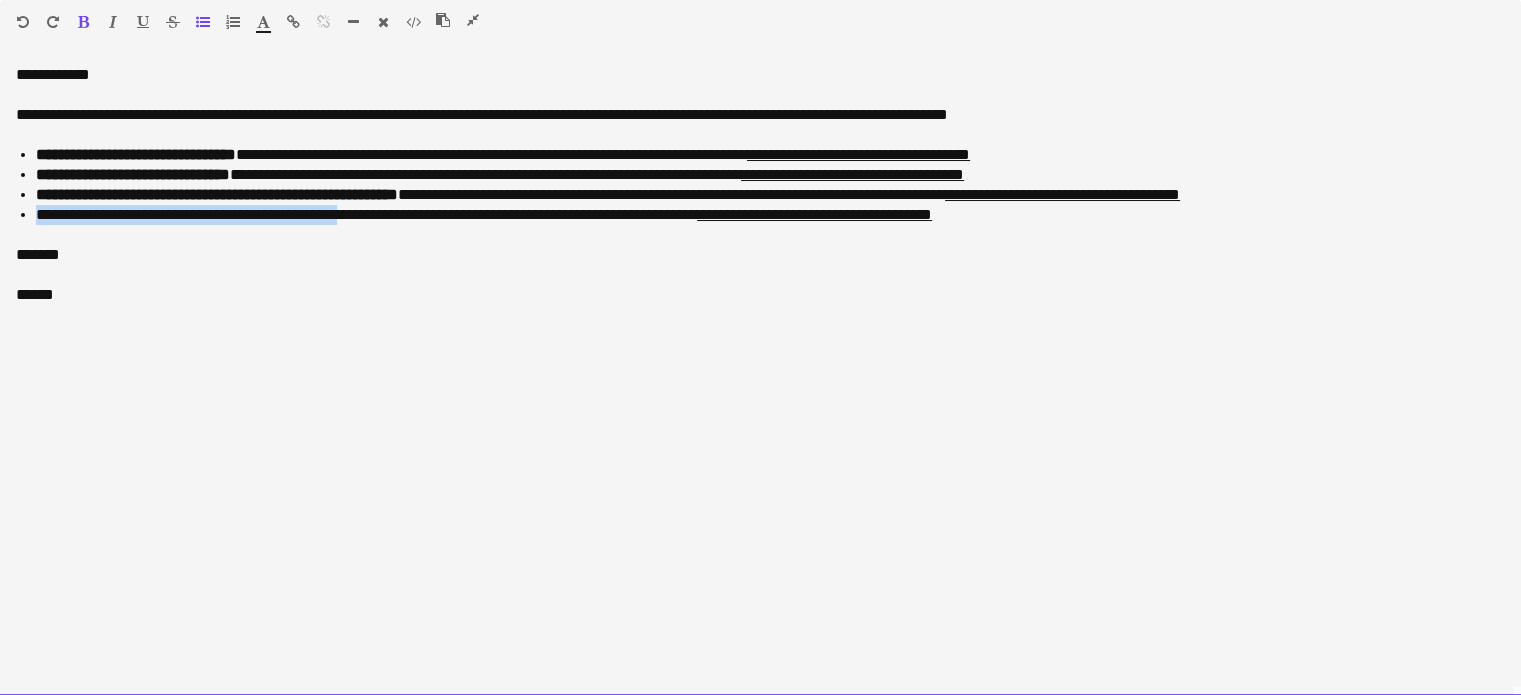 drag, startPoint x: 376, startPoint y: 215, endPoint x: 34, endPoint y: 219, distance: 342.02338 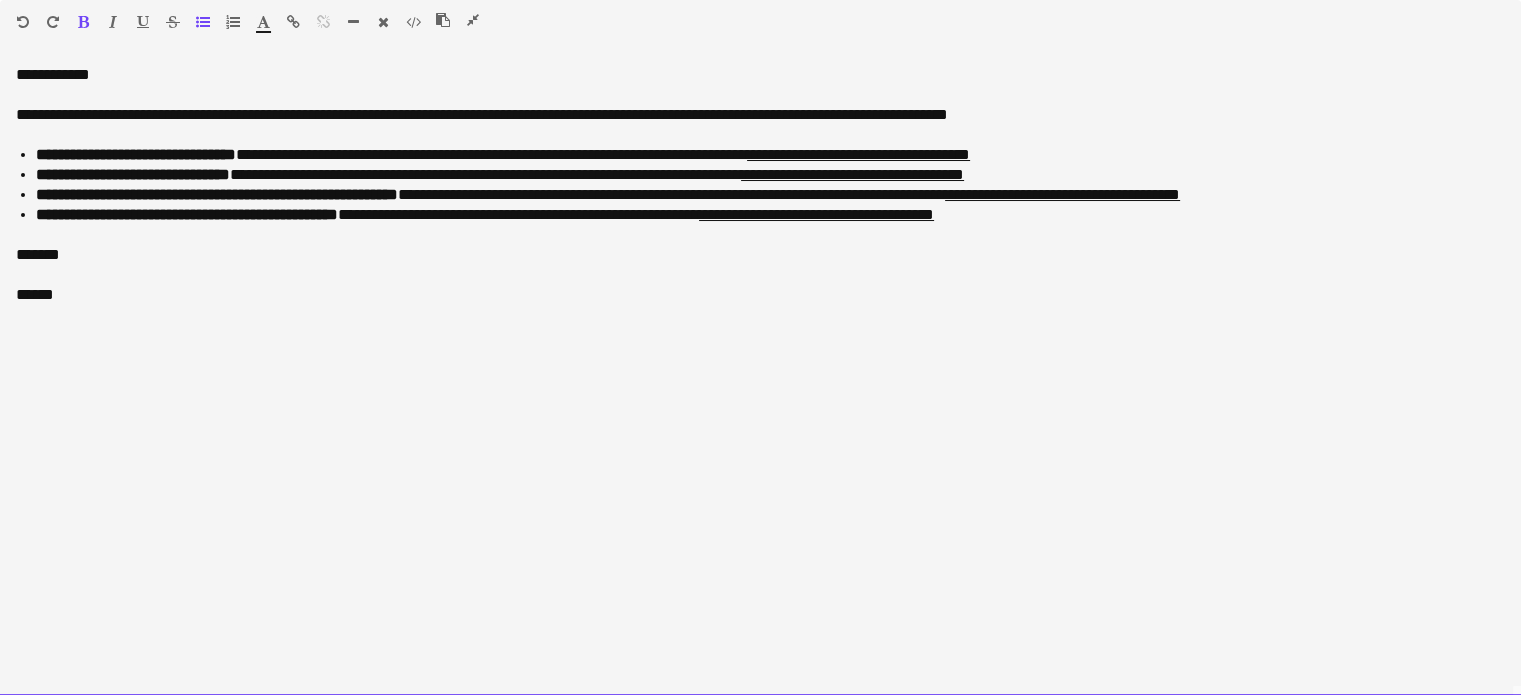 click on "**********" 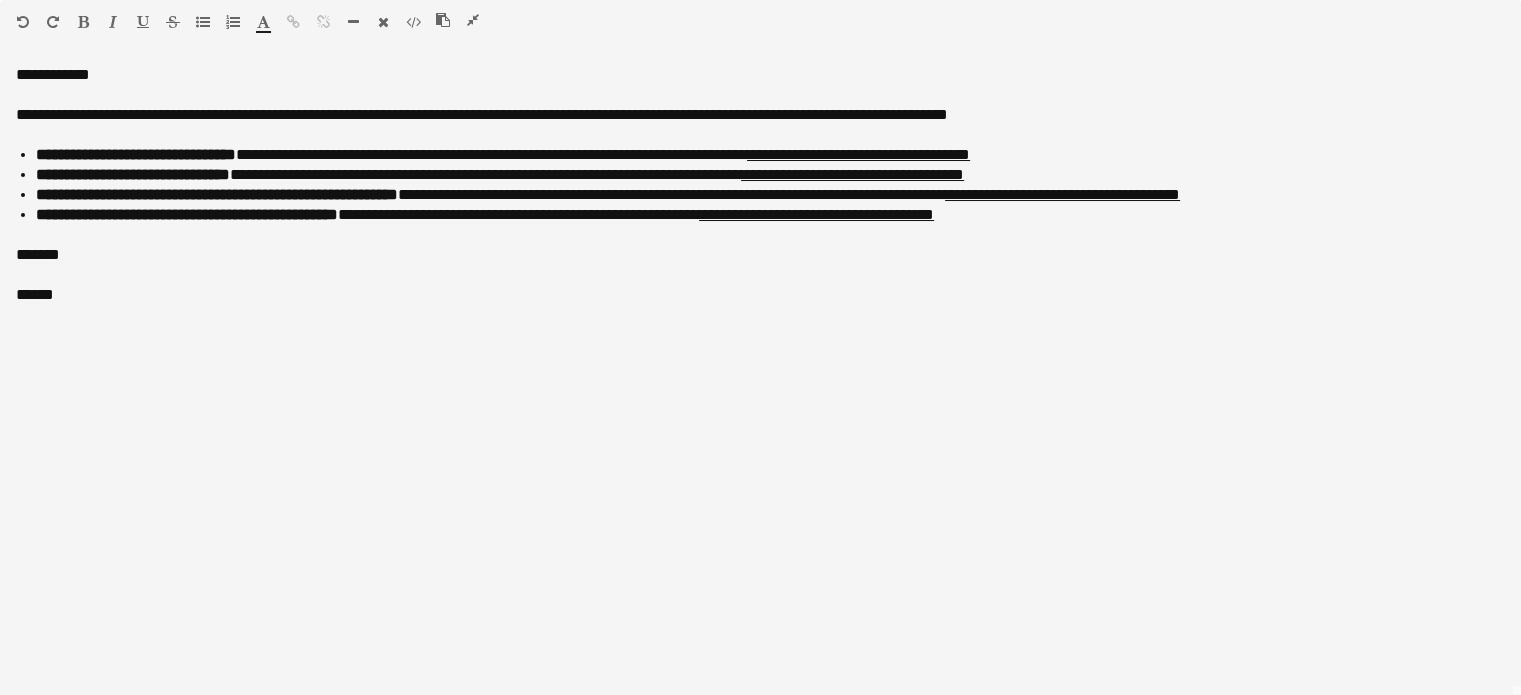 click 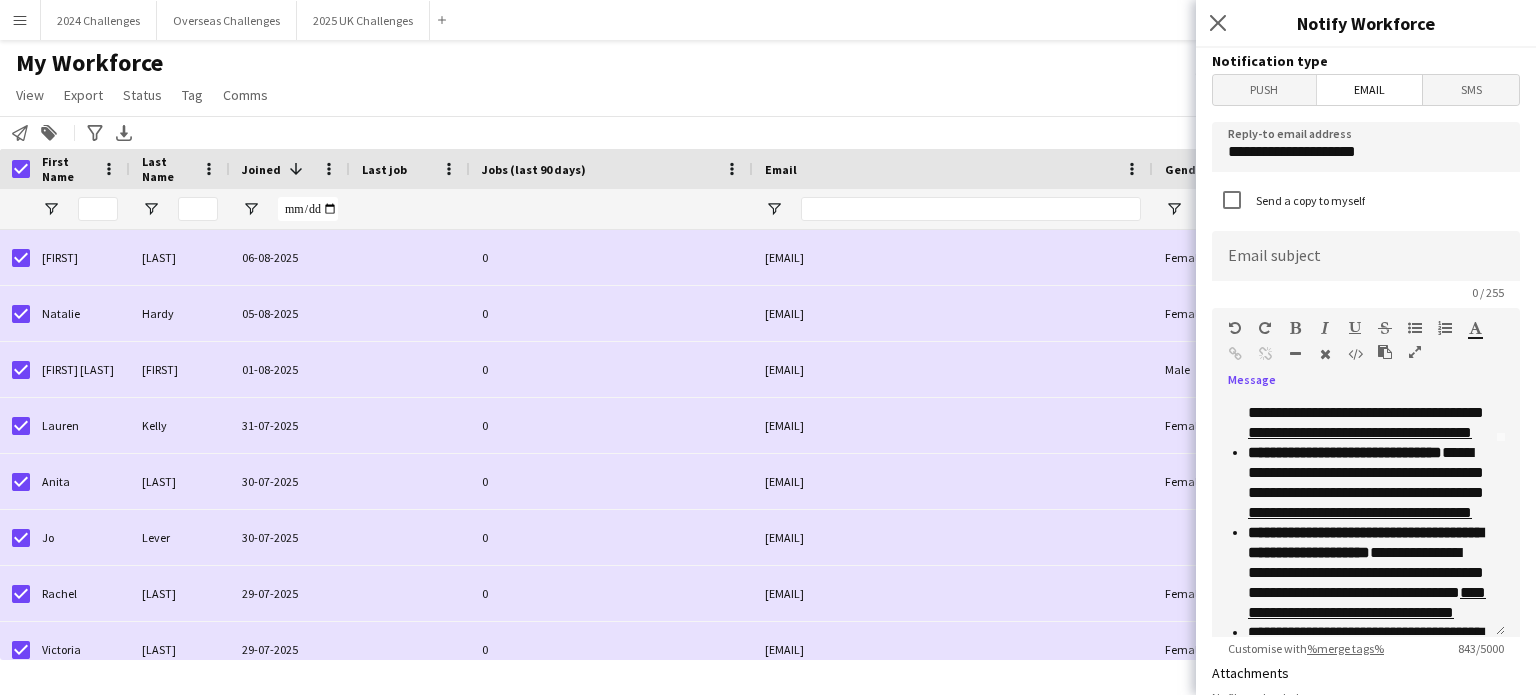 scroll, scrollTop: 500, scrollLeft: 0, axis: vertical 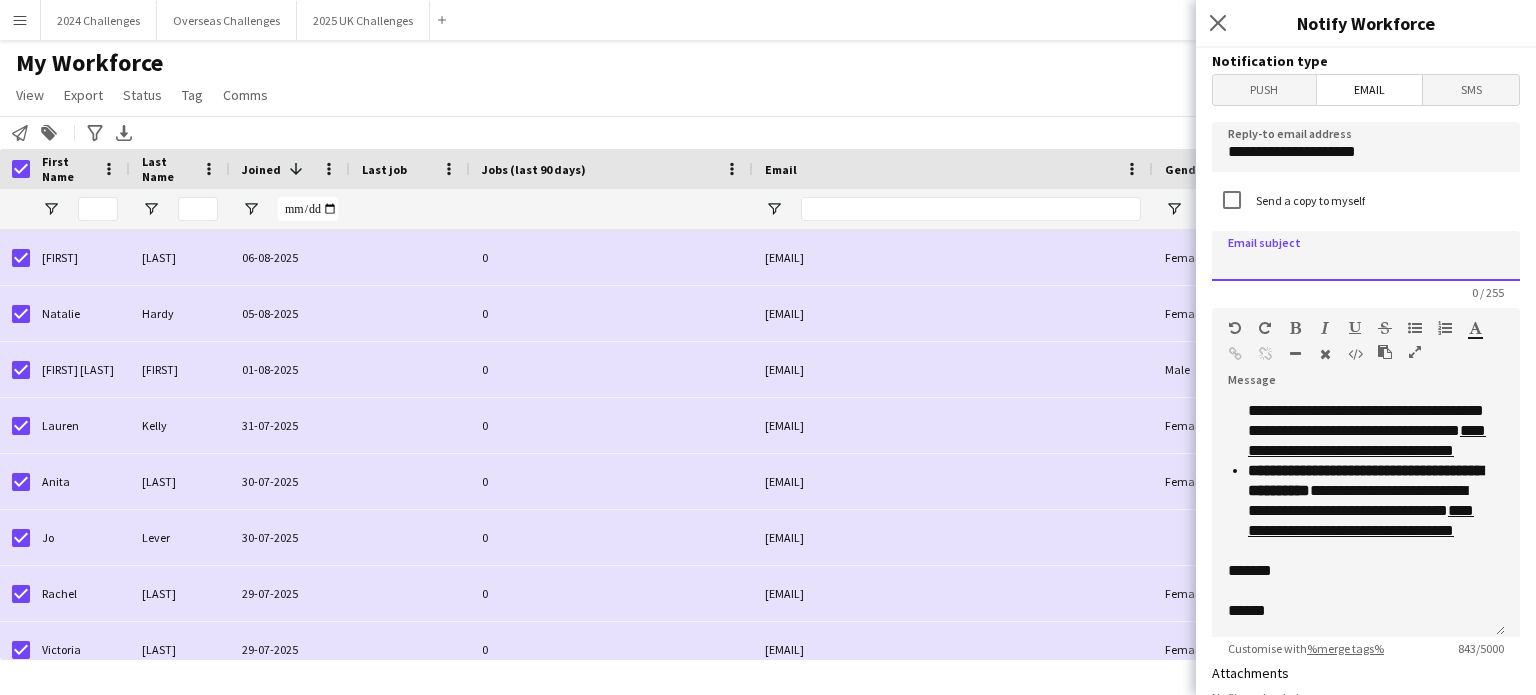 click 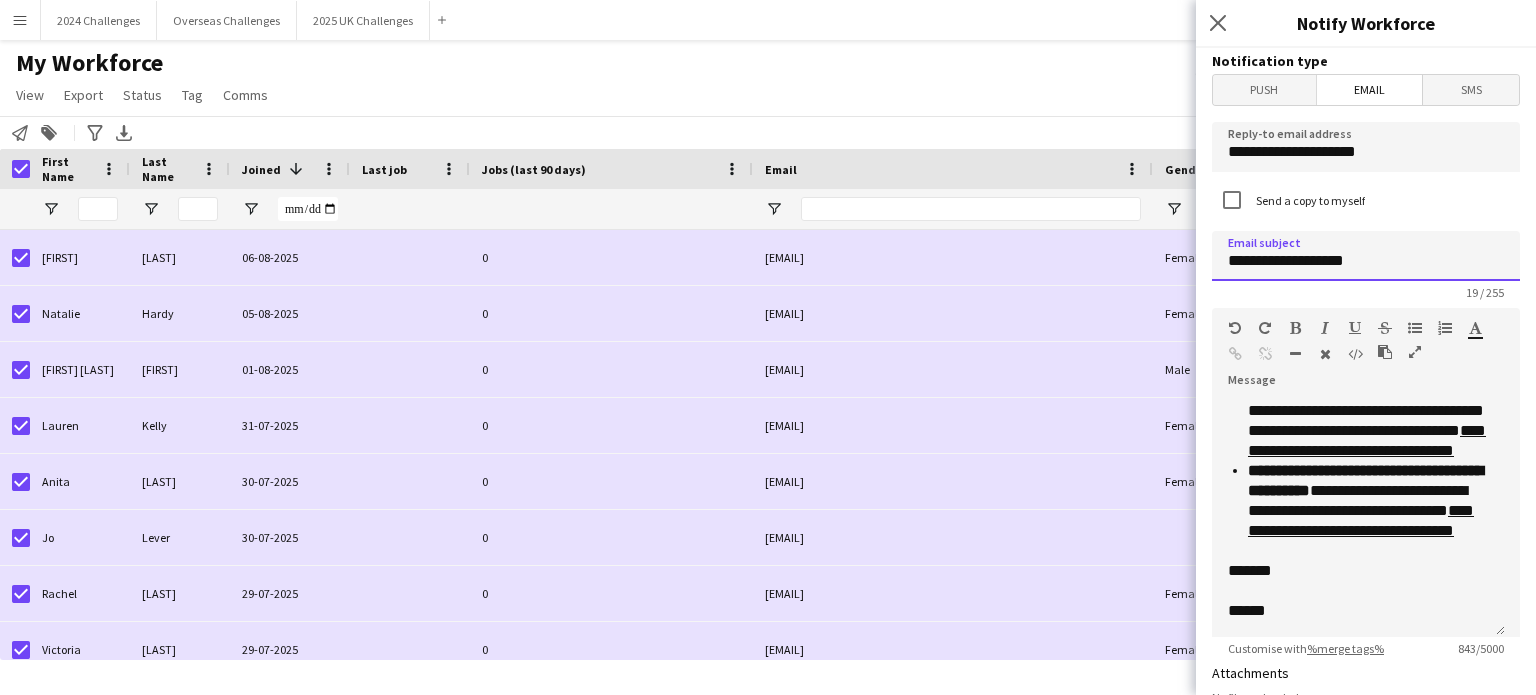 scroll, scrollTop: 556, scrollLeft: 0, axis: vertical 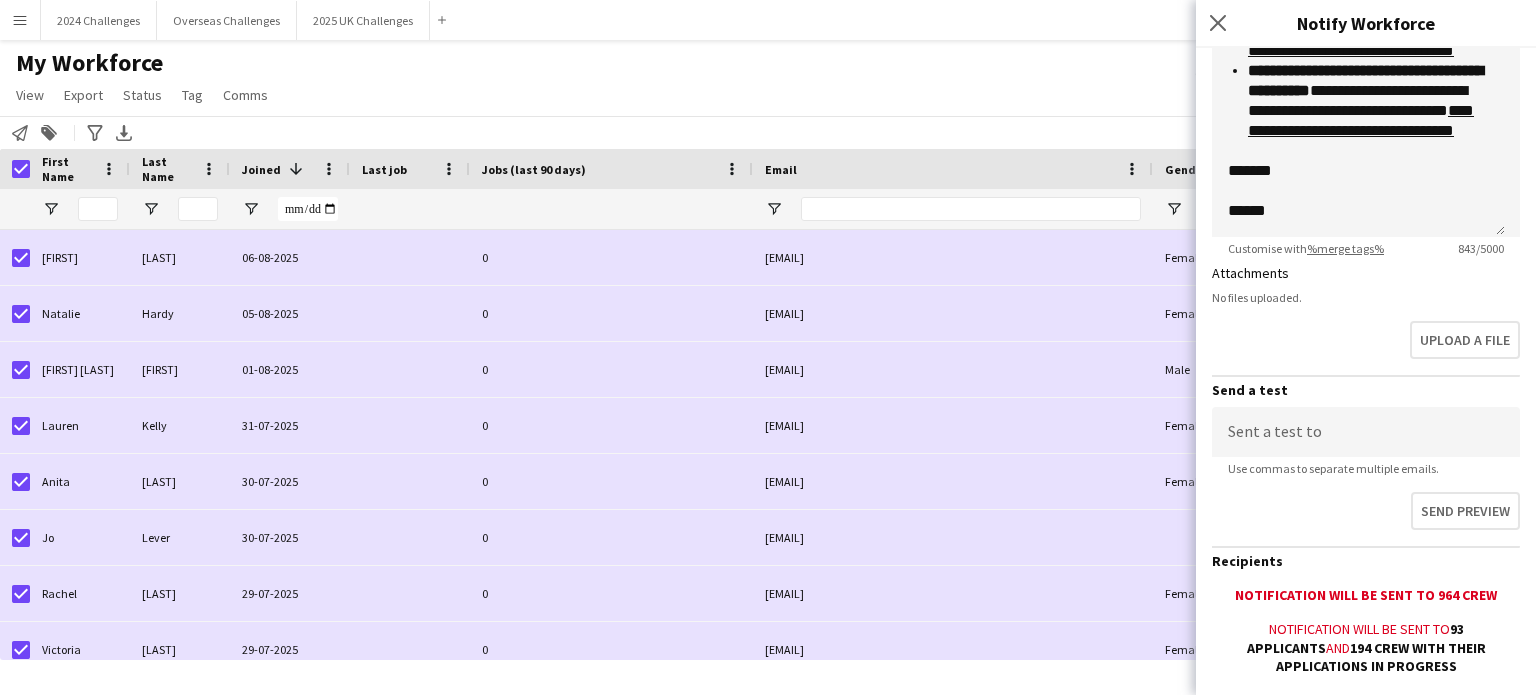 type on "**********" 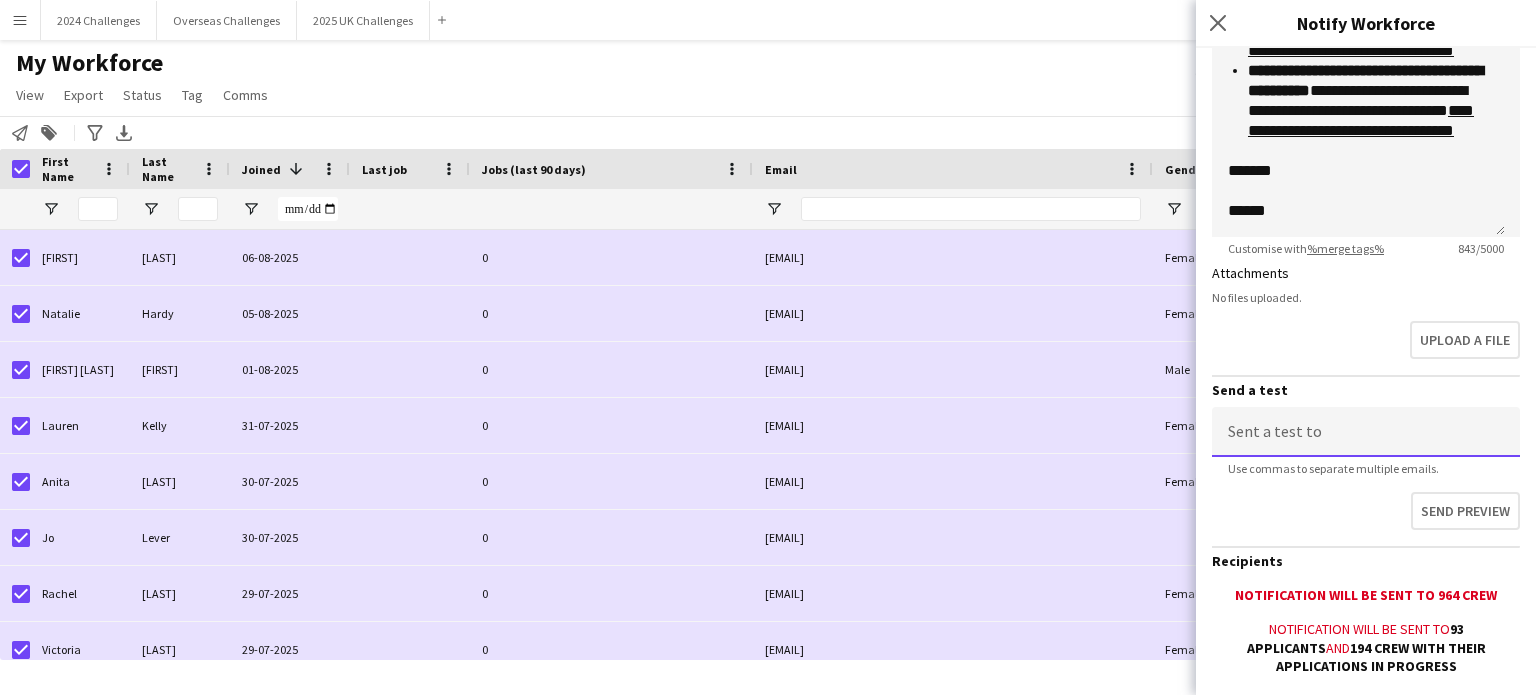 click 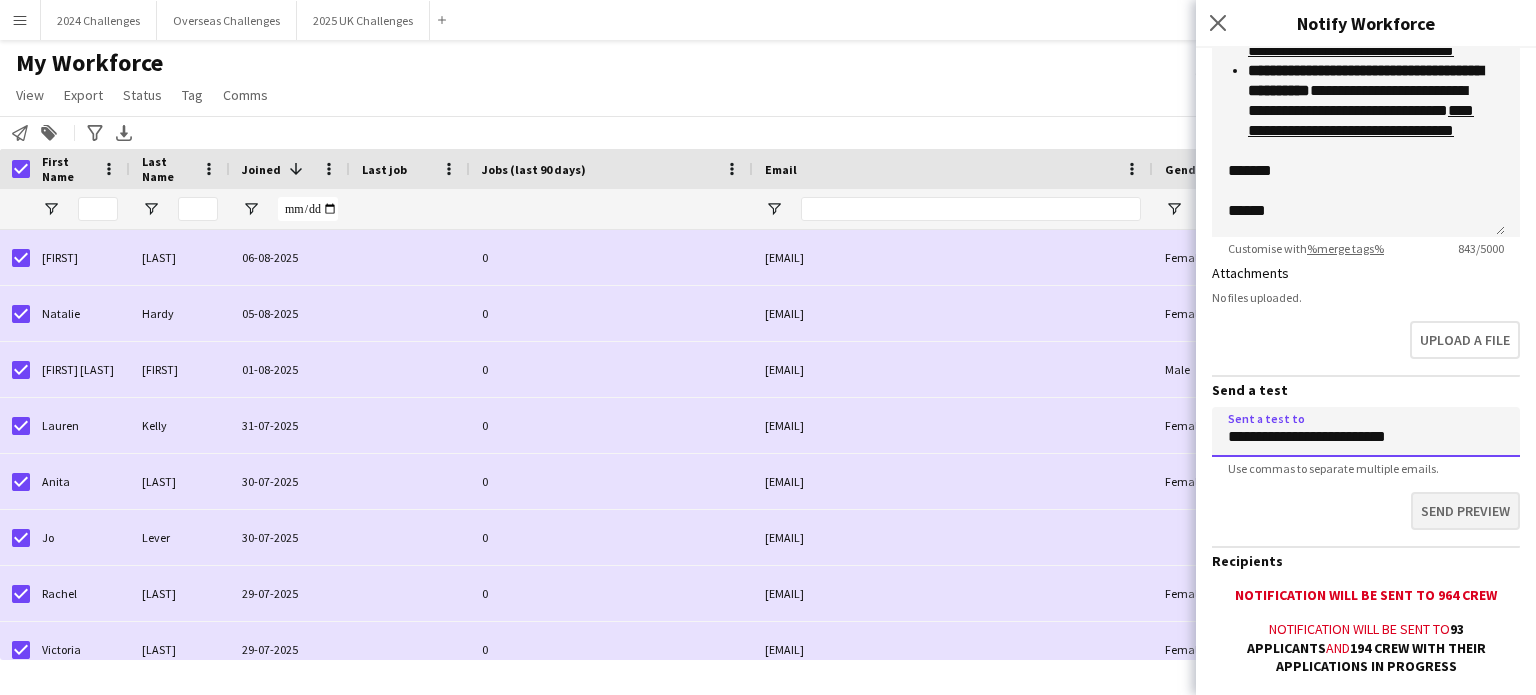 type on "**********" 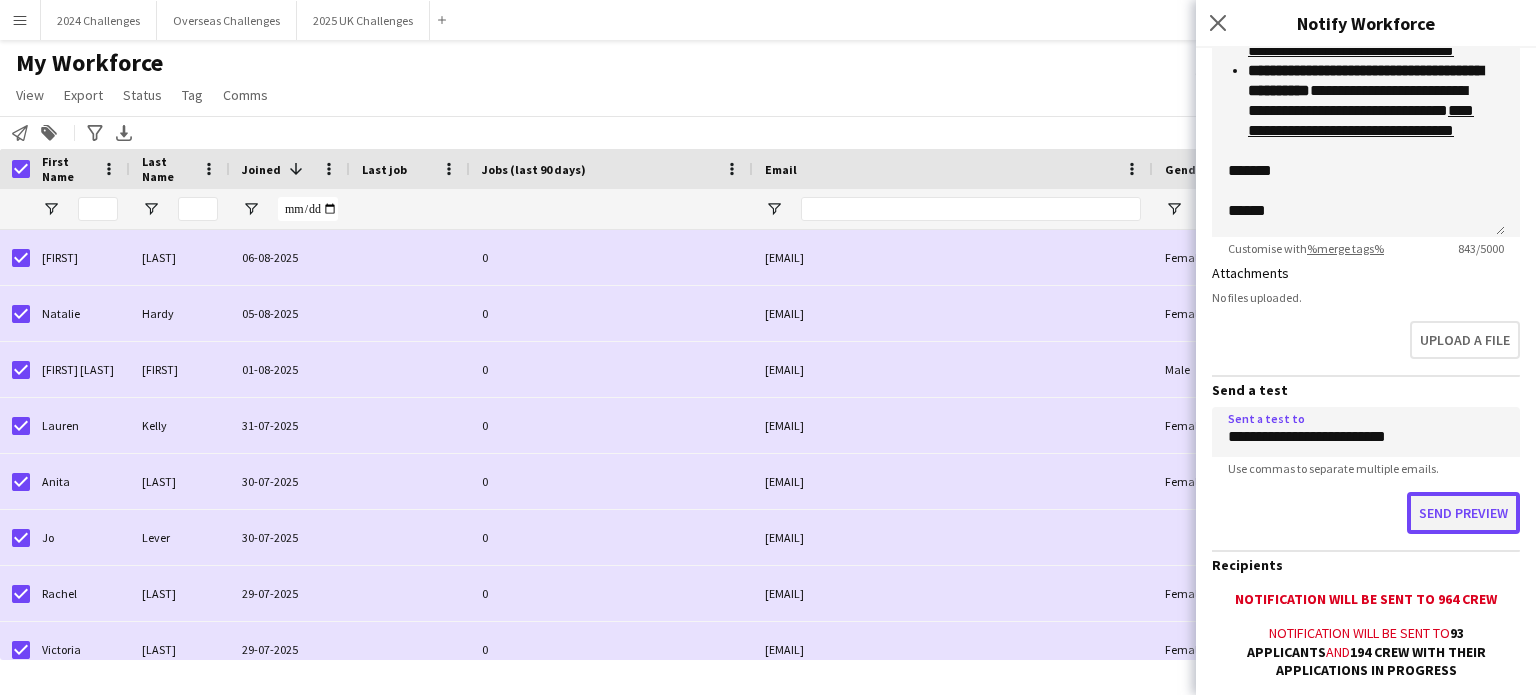 click on "Send preview" 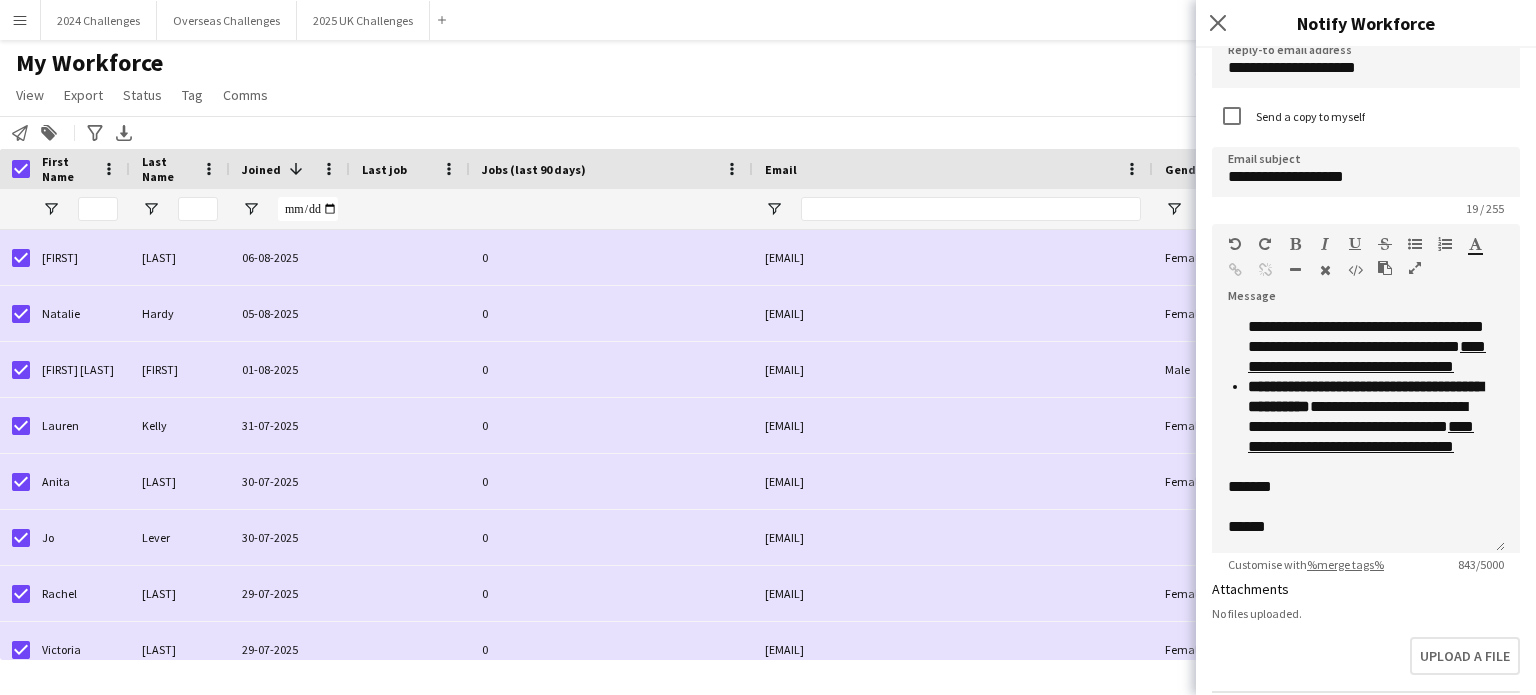 scroll, scrollTop: 0, scrollLeft: 0, axis: both 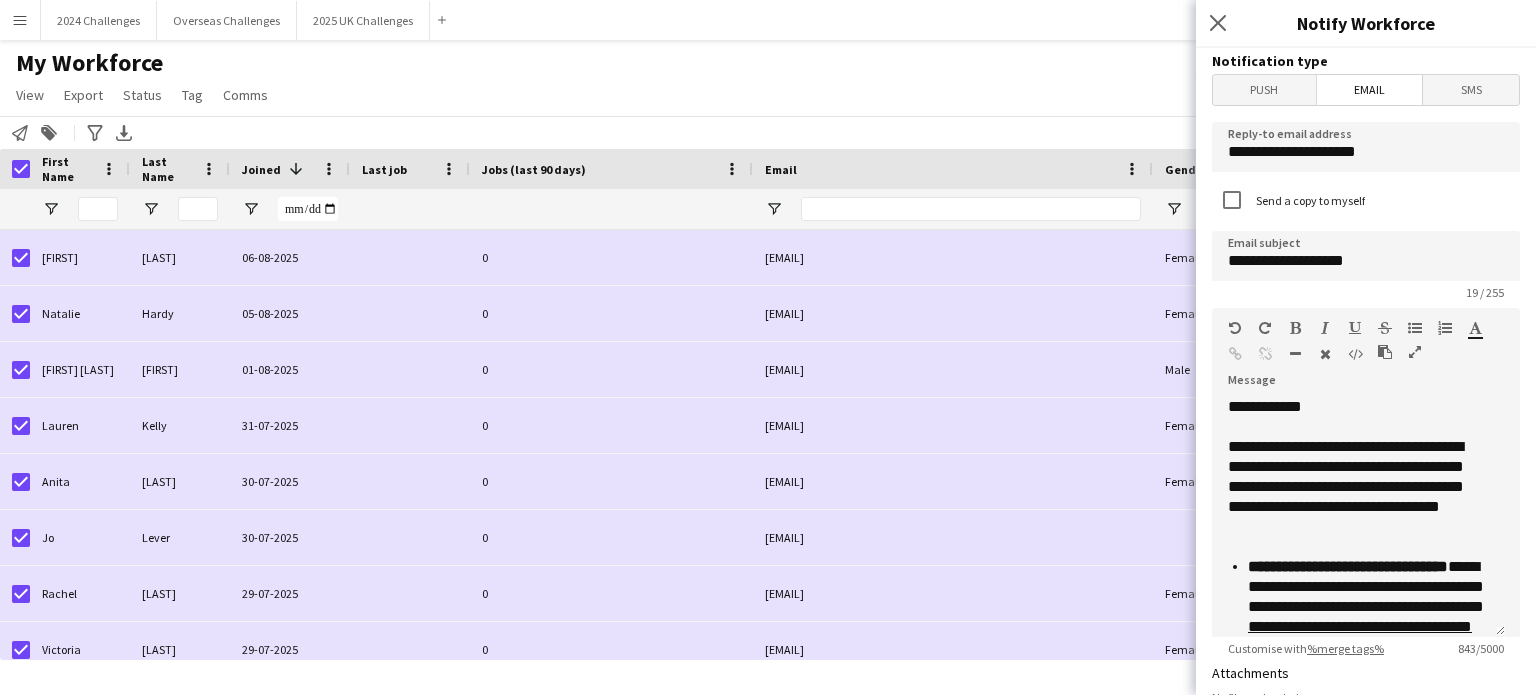click 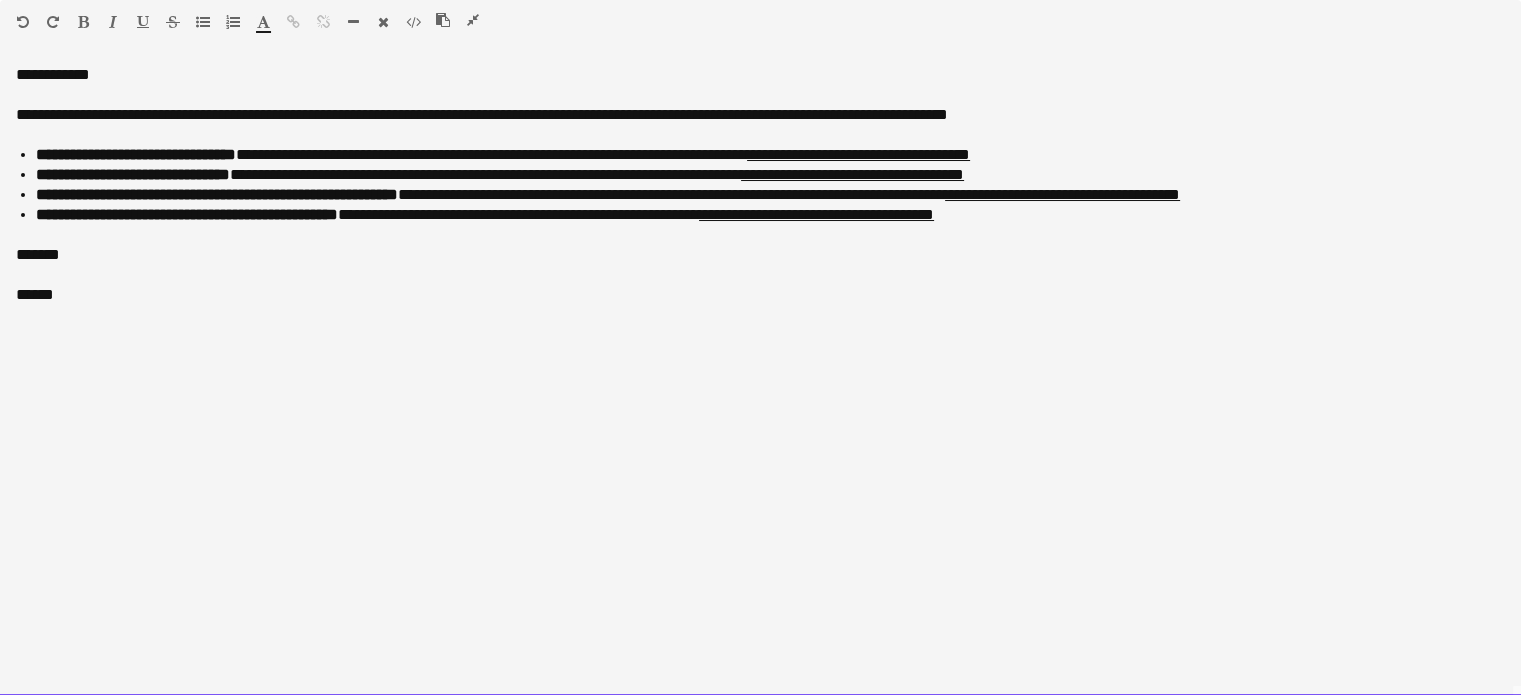 click on "**********" 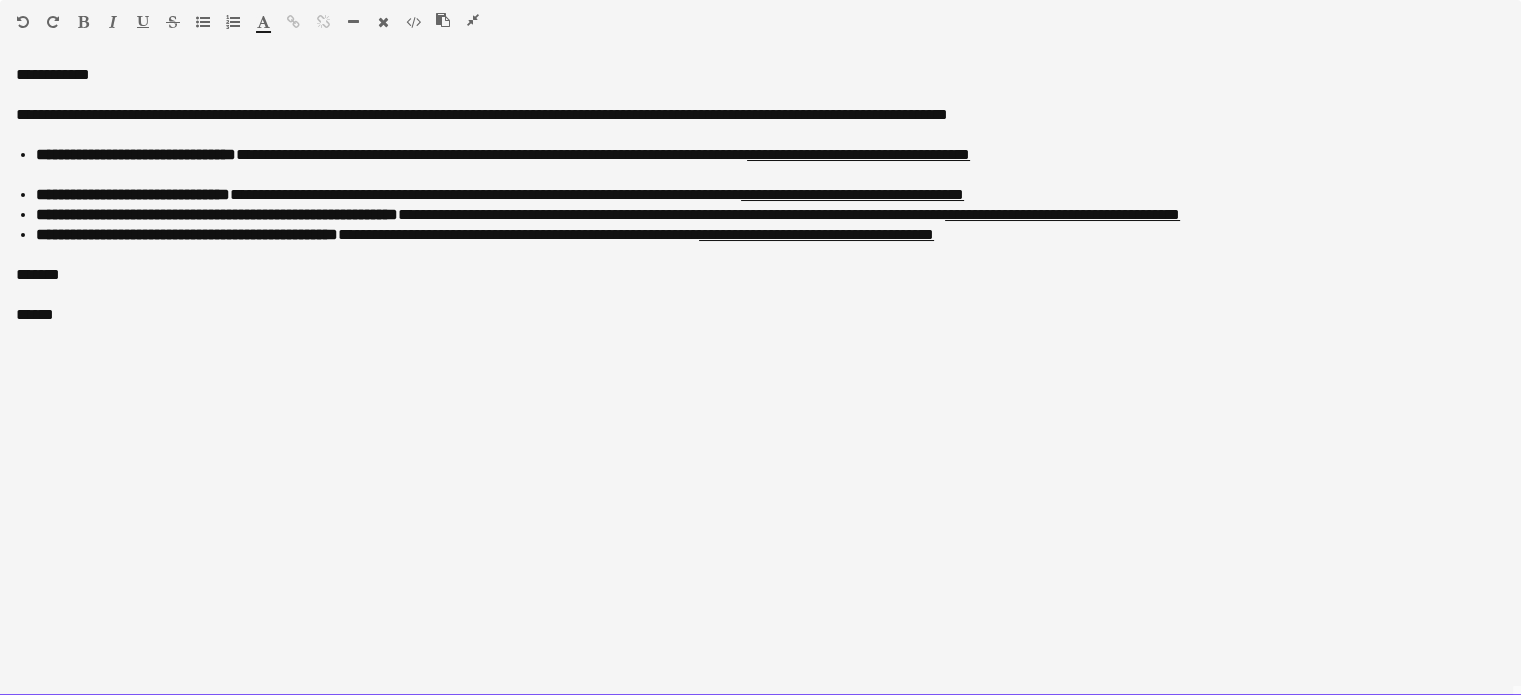 click on "**********" 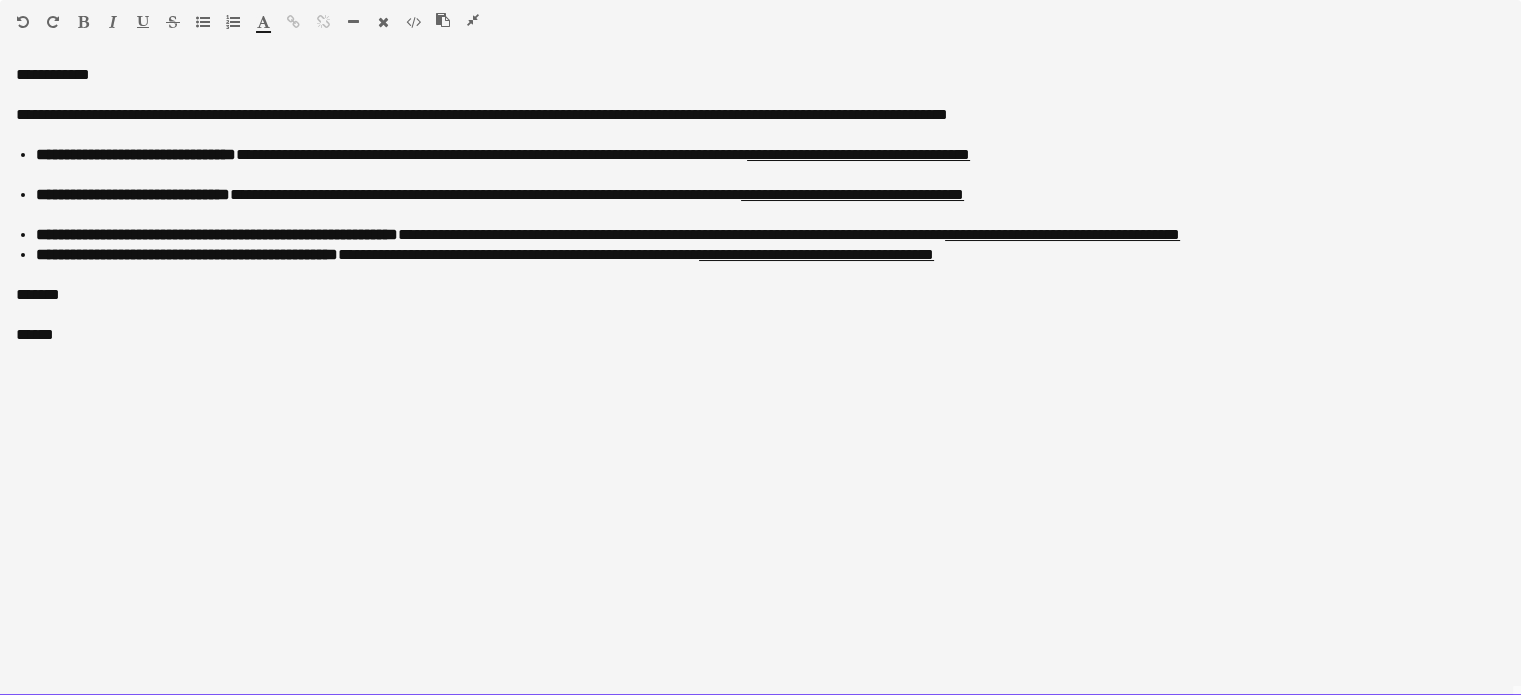 click on "**********" 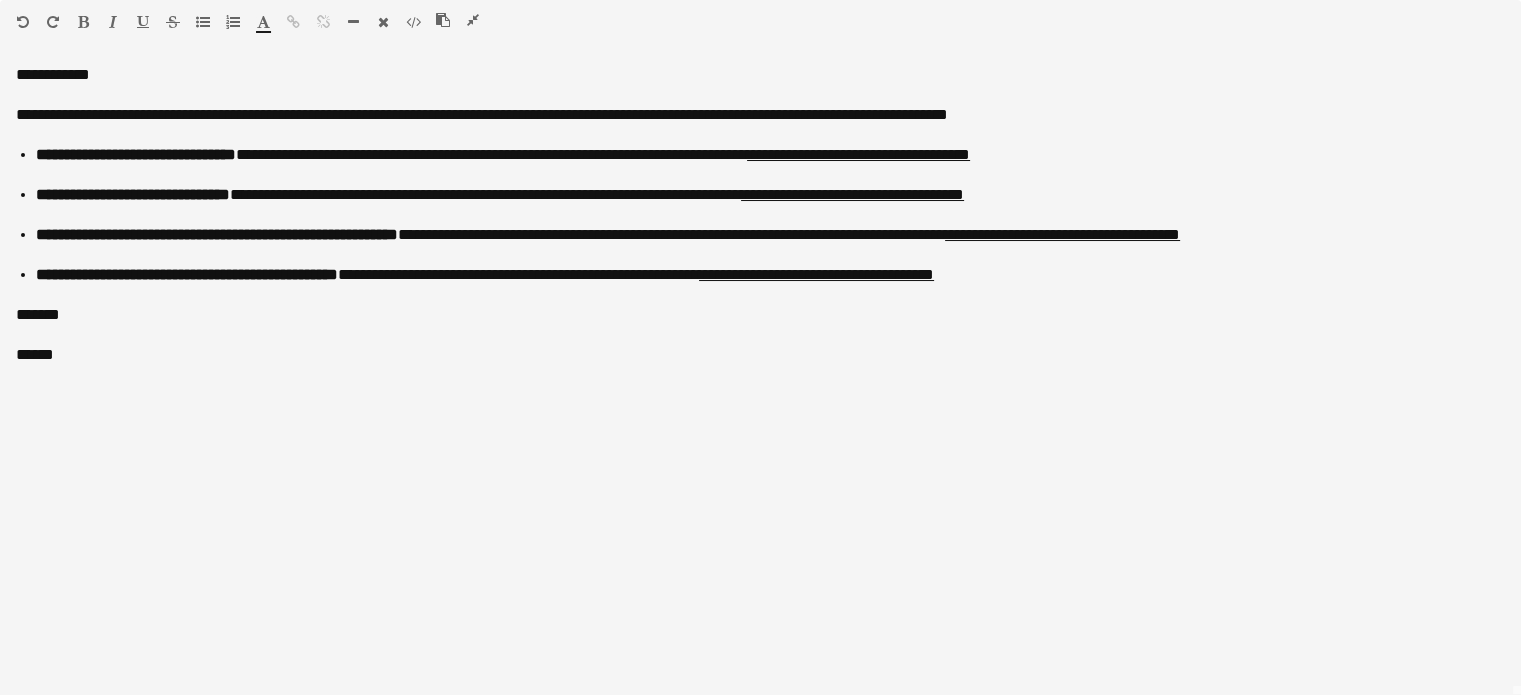 click 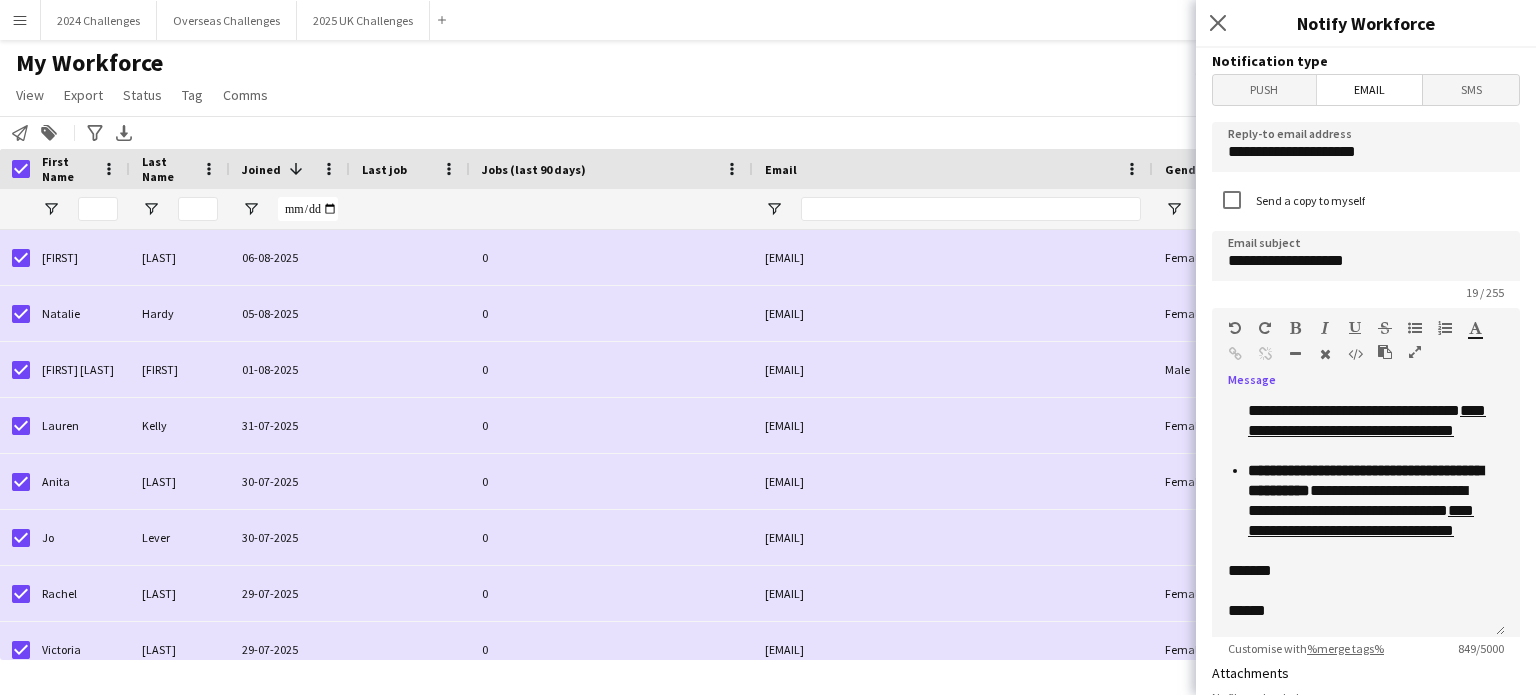 scroll, scrollTop: 616, scrollLeft: 0, axis: vertical 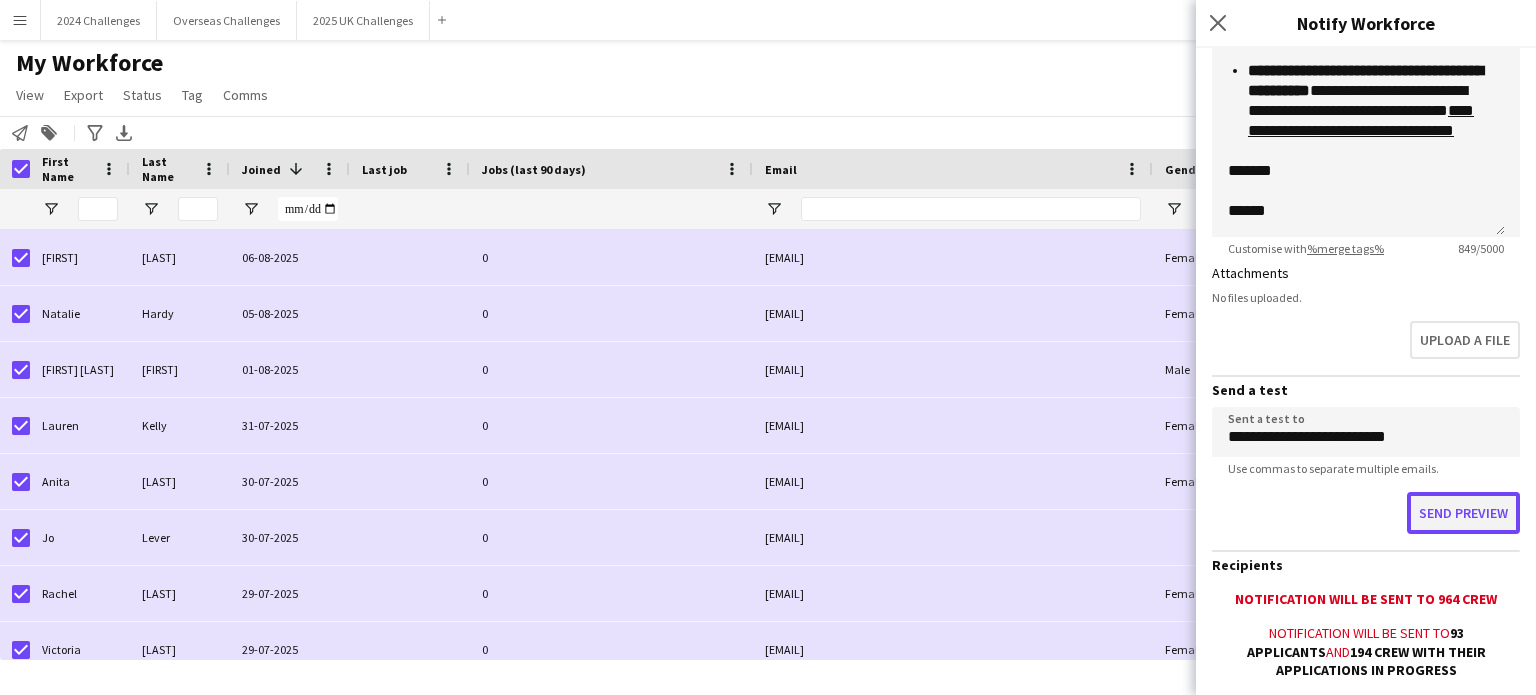 click on "Send preview" 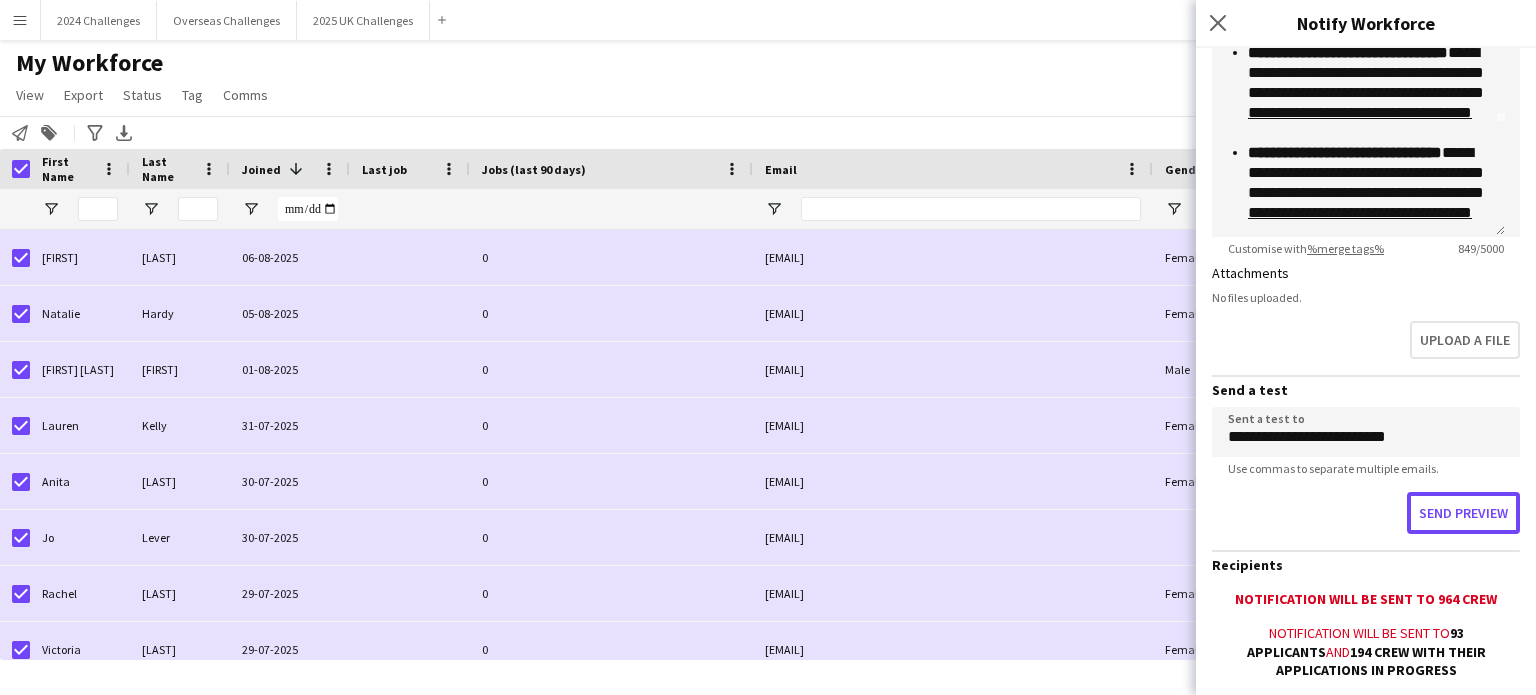 scroll, scrollTop: 0, scrollLeft: 0, axis: both 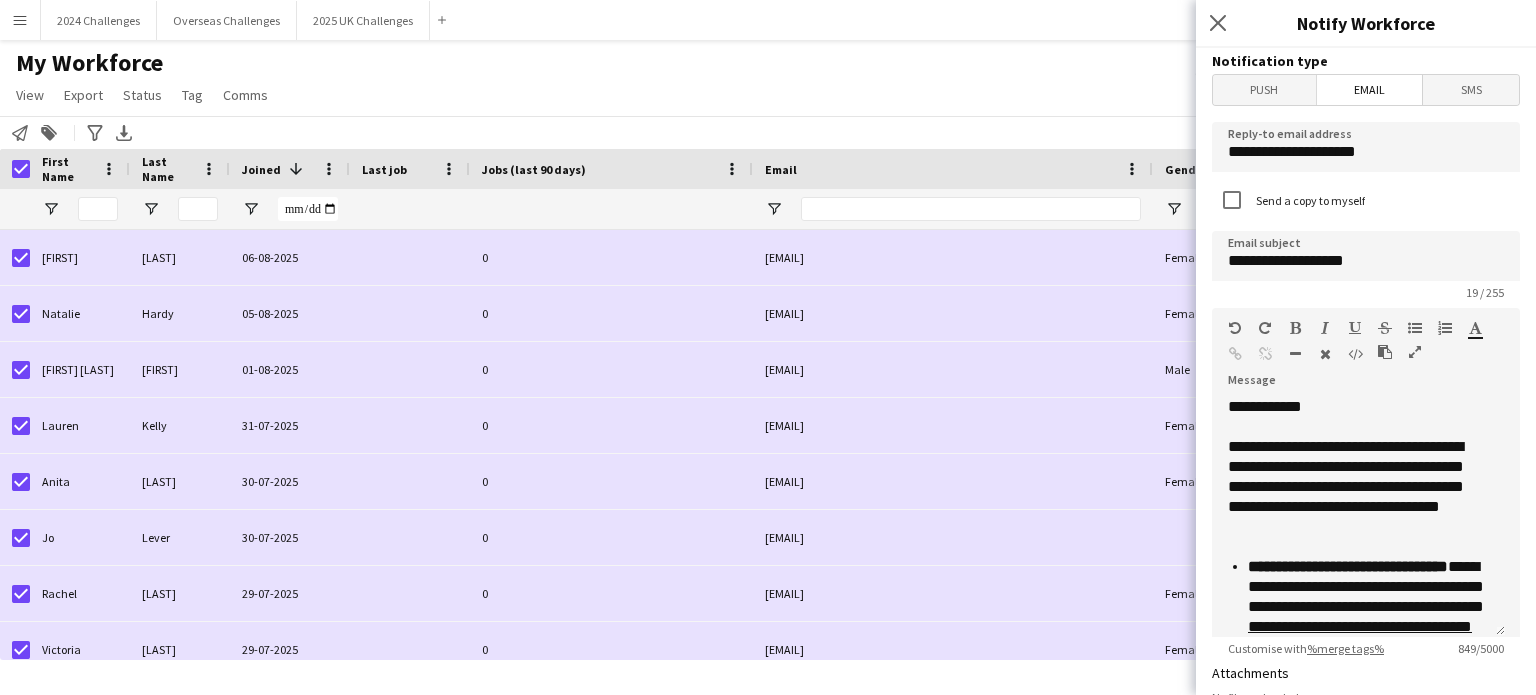 click 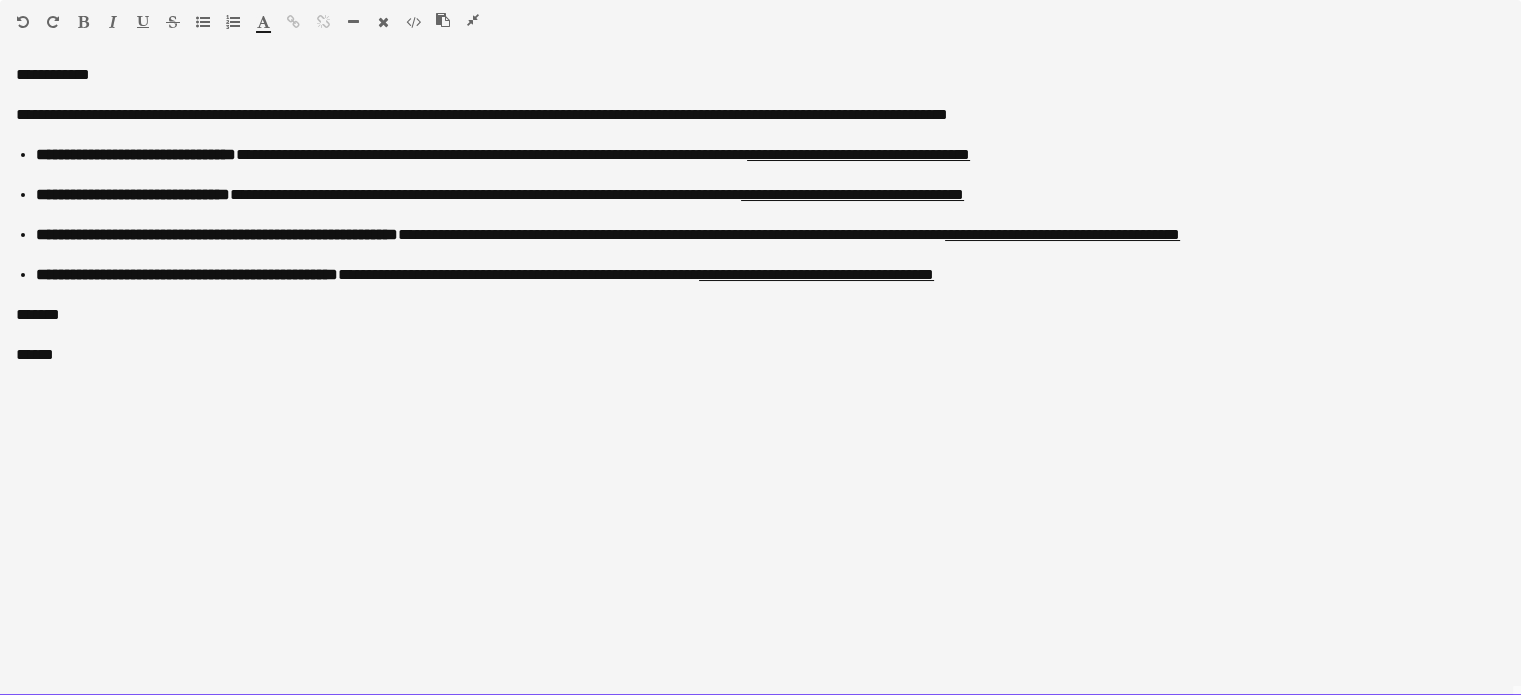 click on "**********" 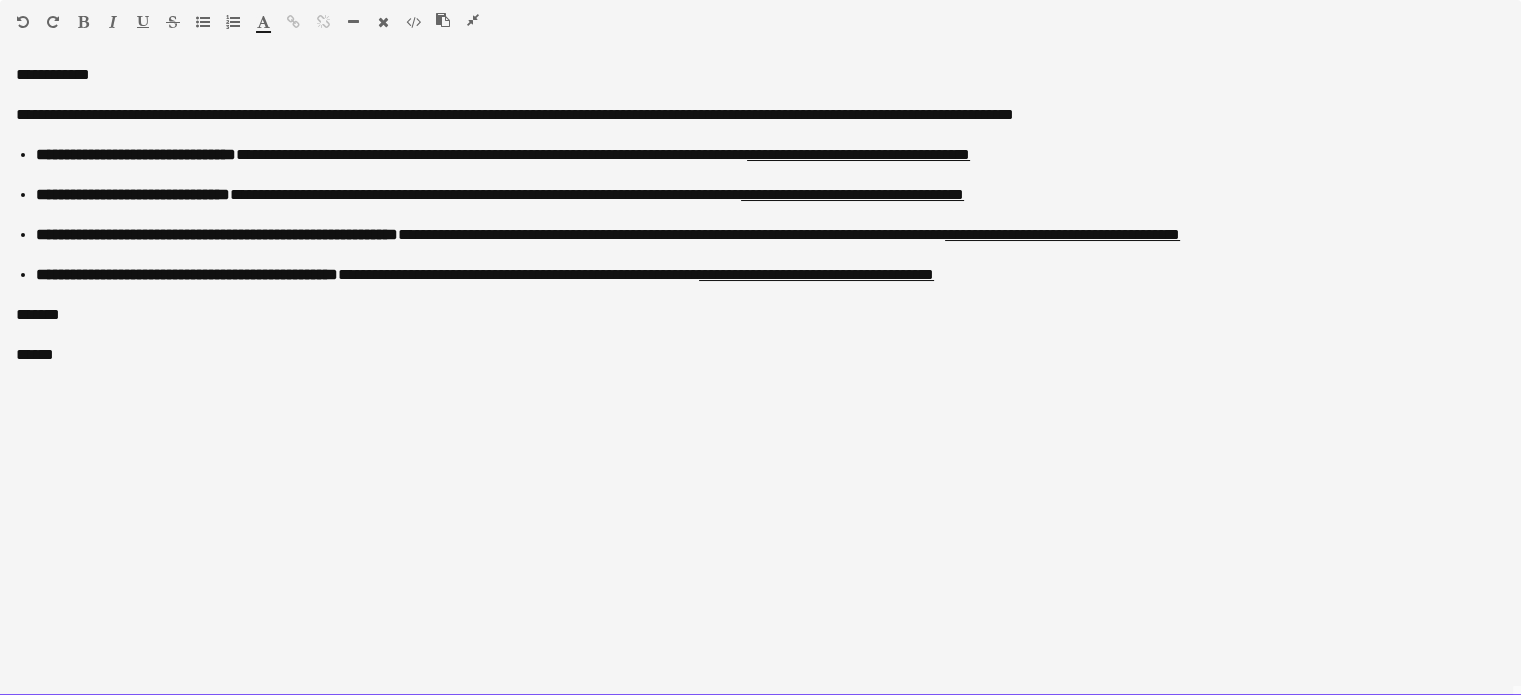 click on "**********" 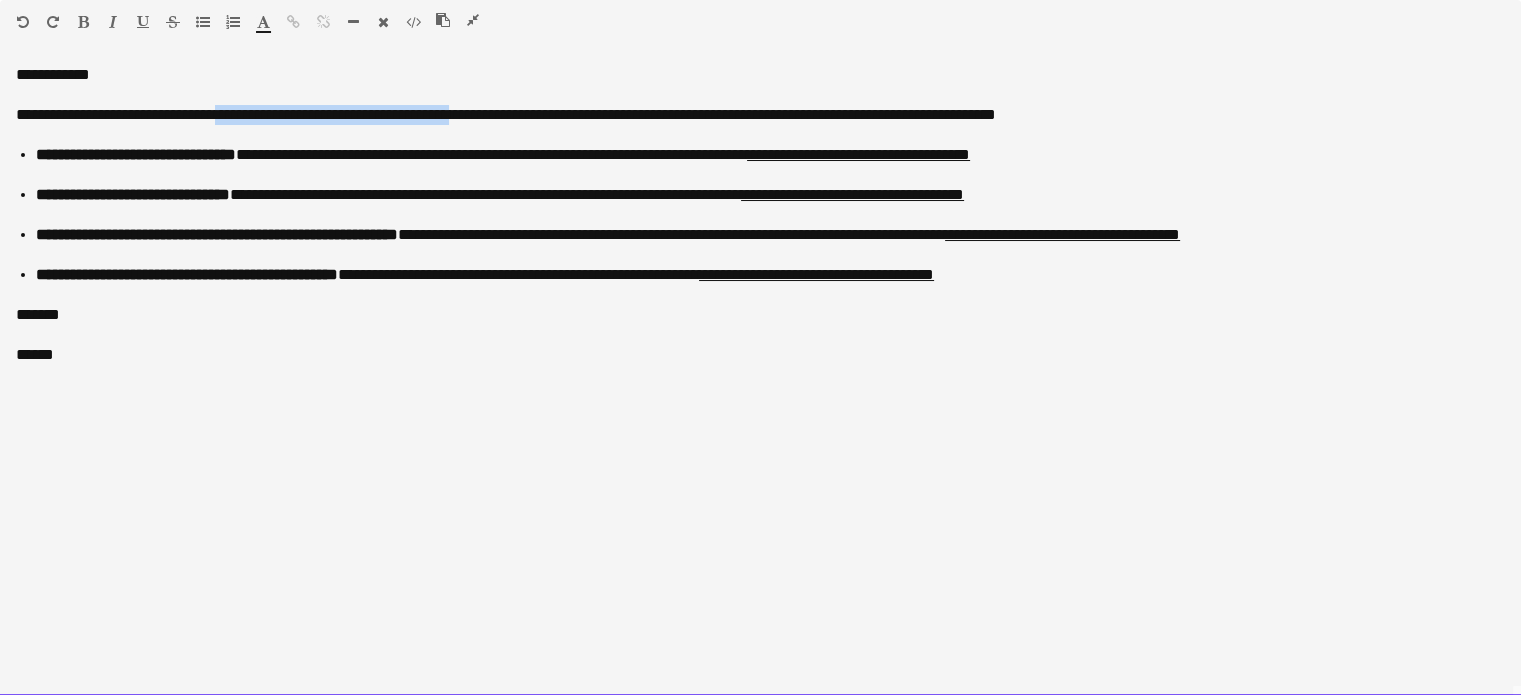 drag, startPoint x: 240, startPoint y: 116, endPoint x: 506, endPoint y: 104, distance: 266.27054 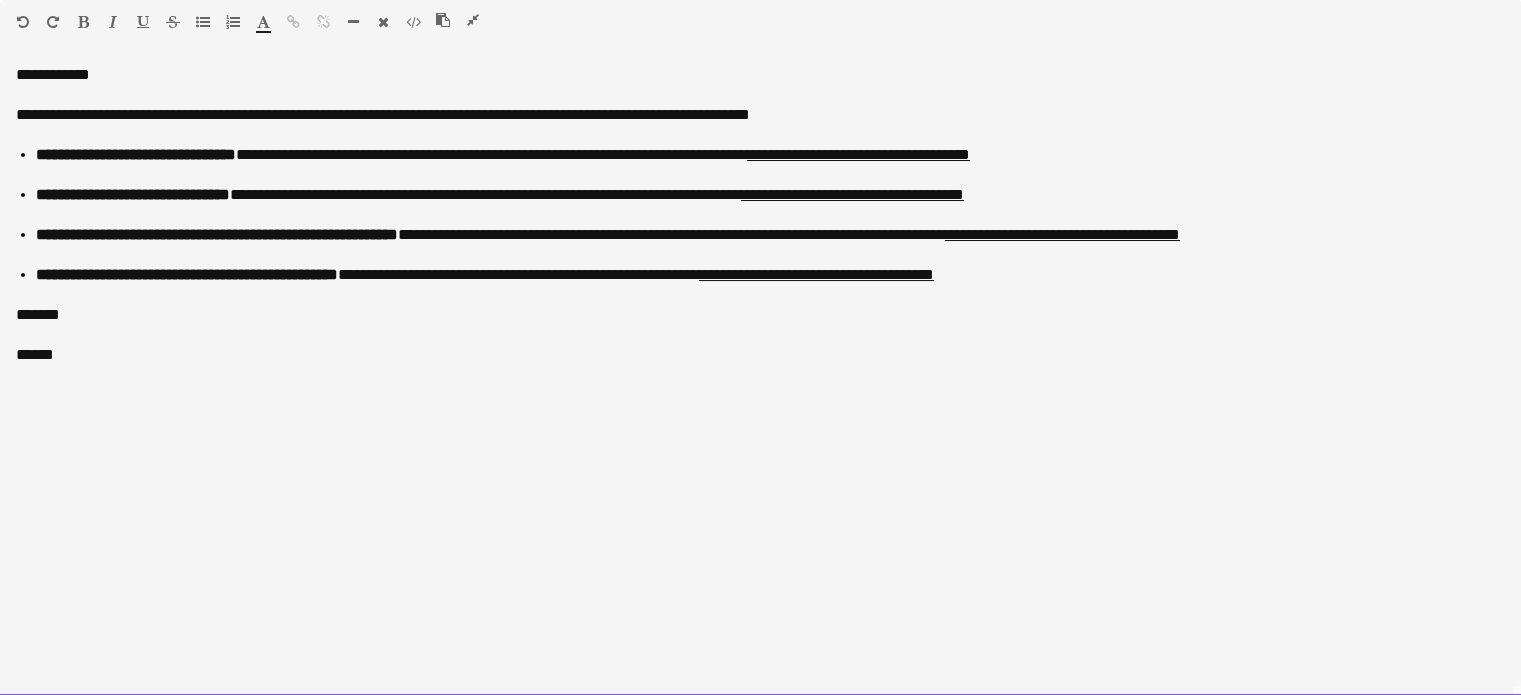 click on "**********" 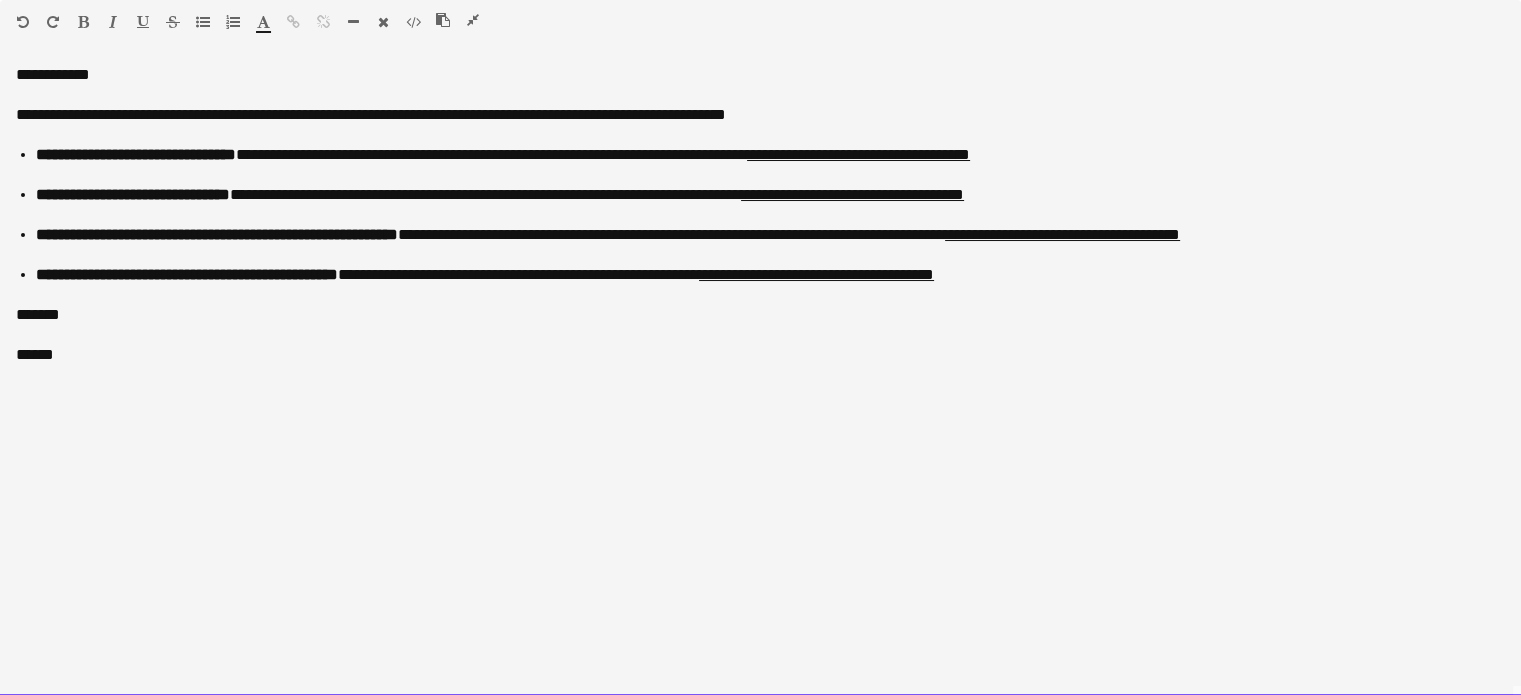 click on "**********" 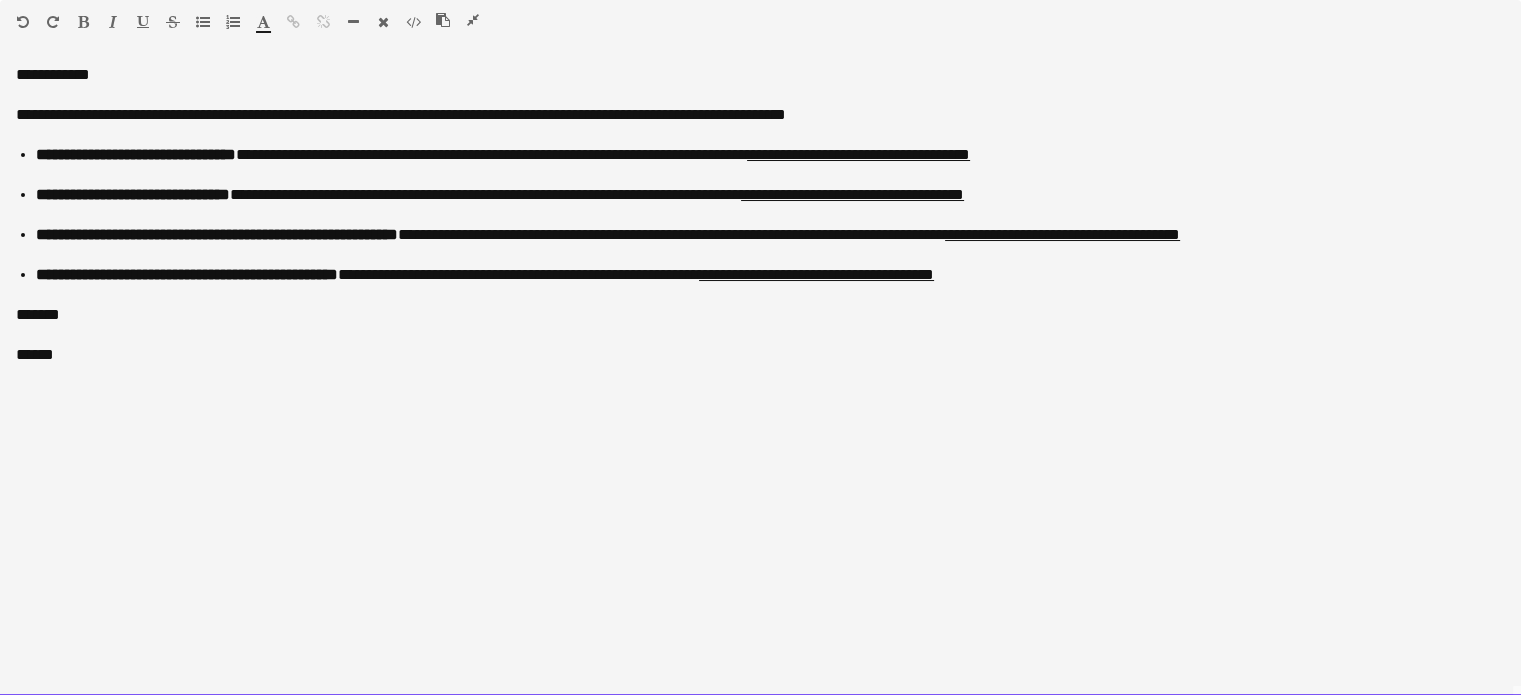 click on "**********" 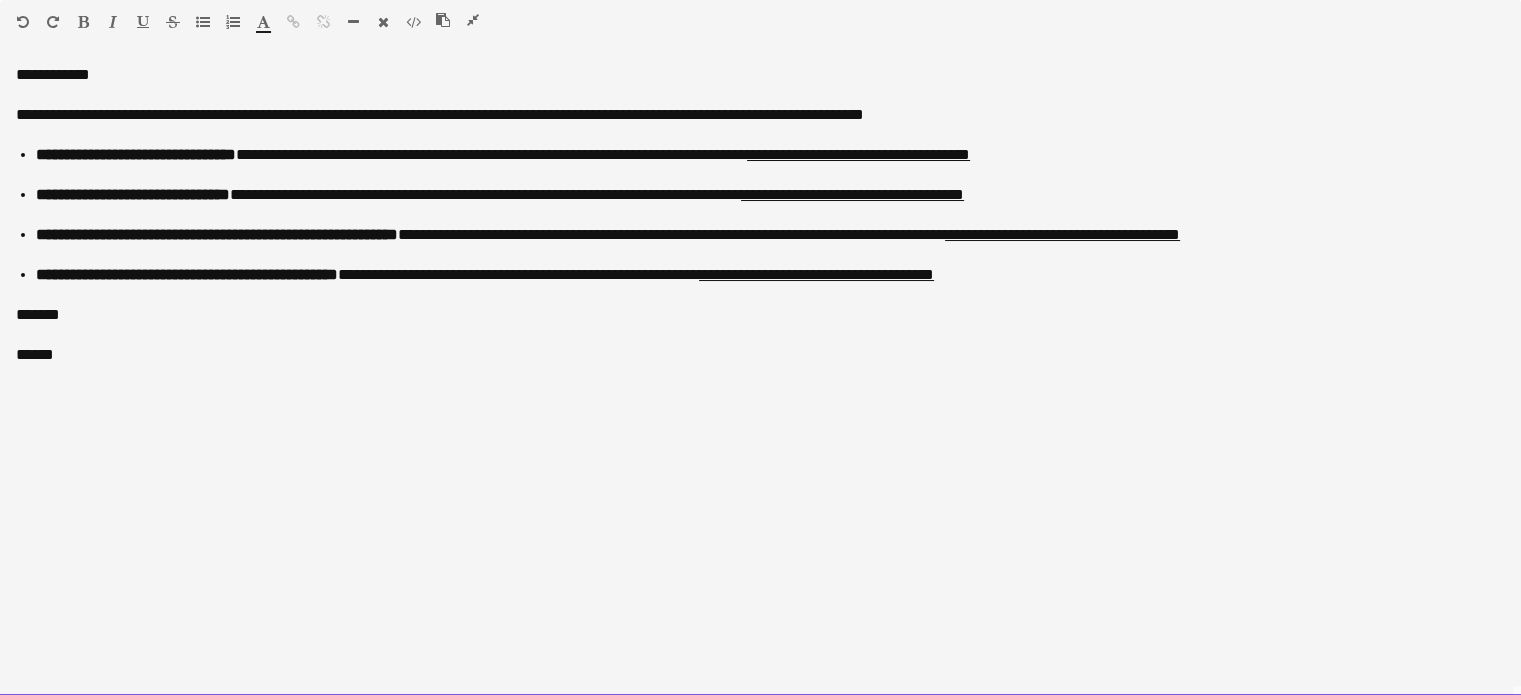 click on "**********" 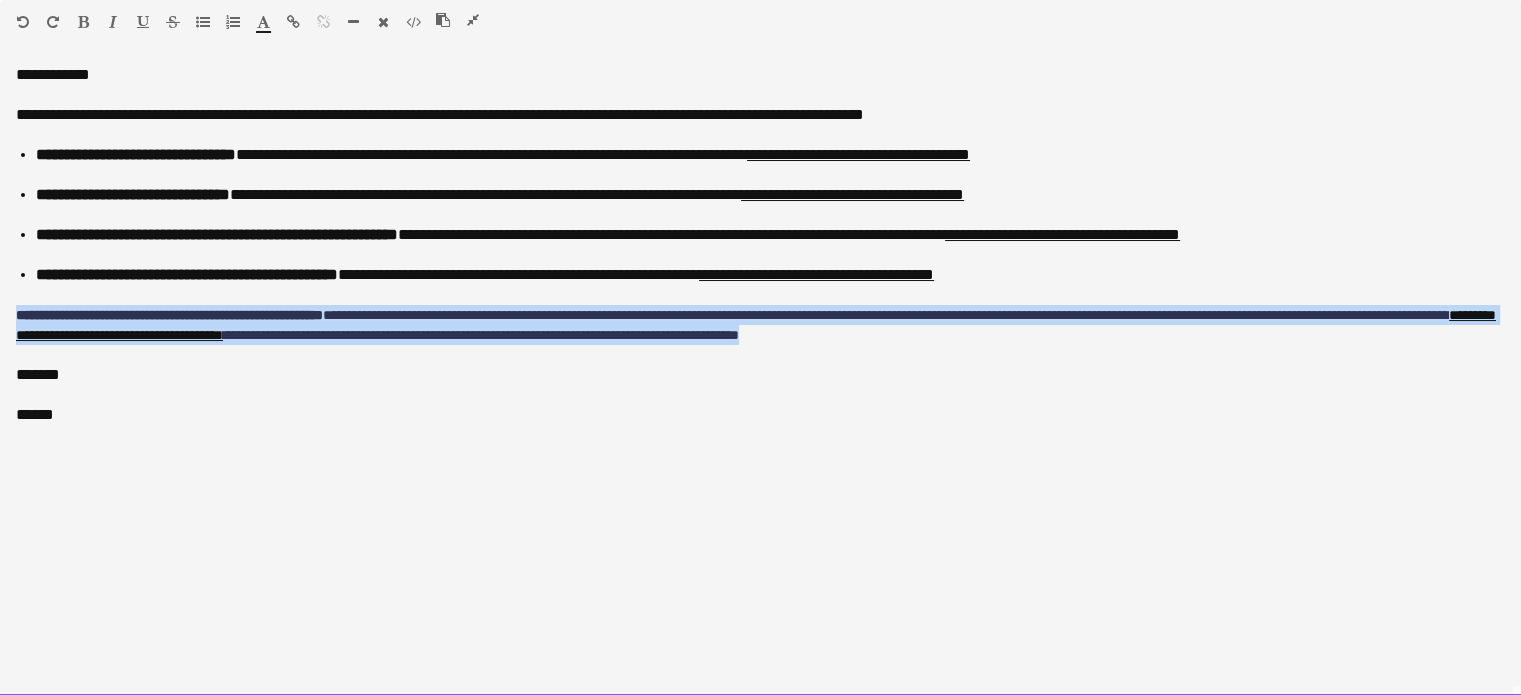 drag, startPoint x: 1351, startPoint y: 342, endPoint x: 6, endPoint y: 318, distance: 1345.2141 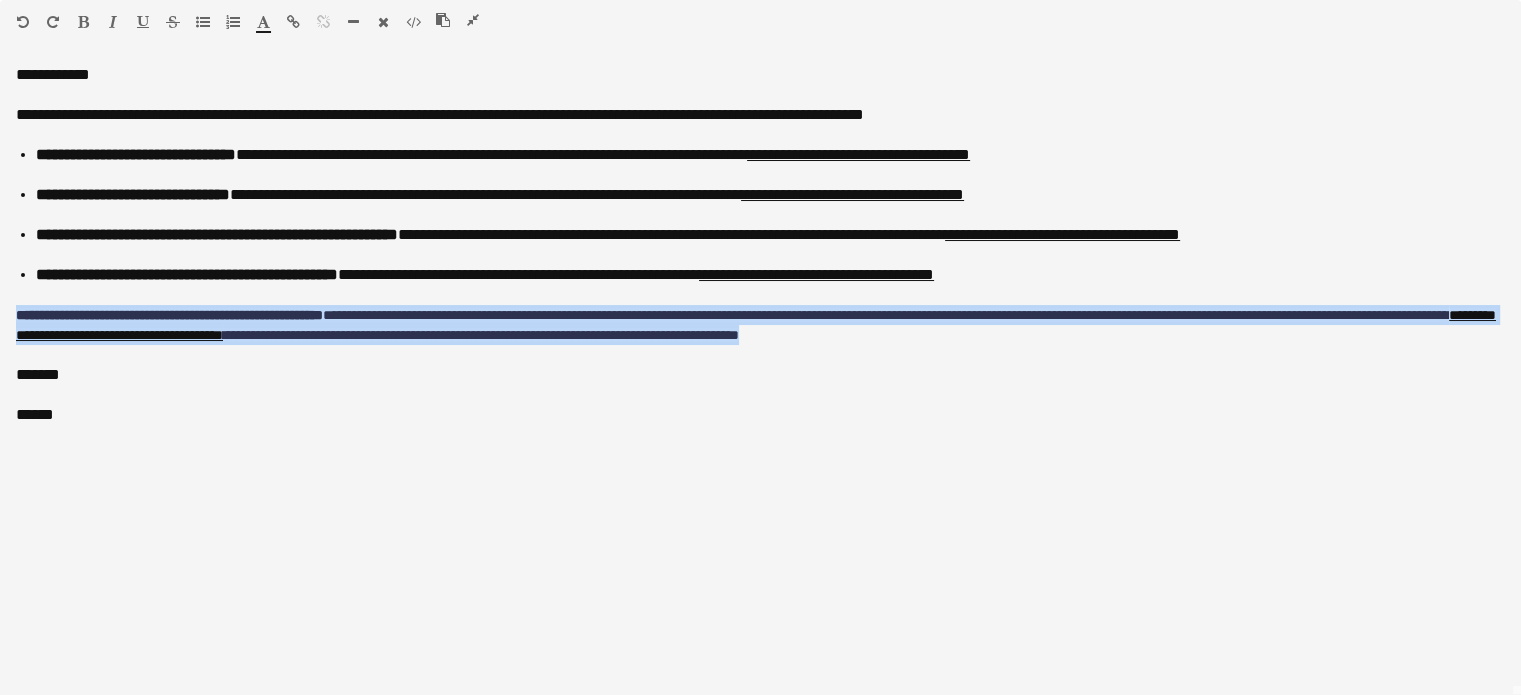 click at bounding box center (383, 22) 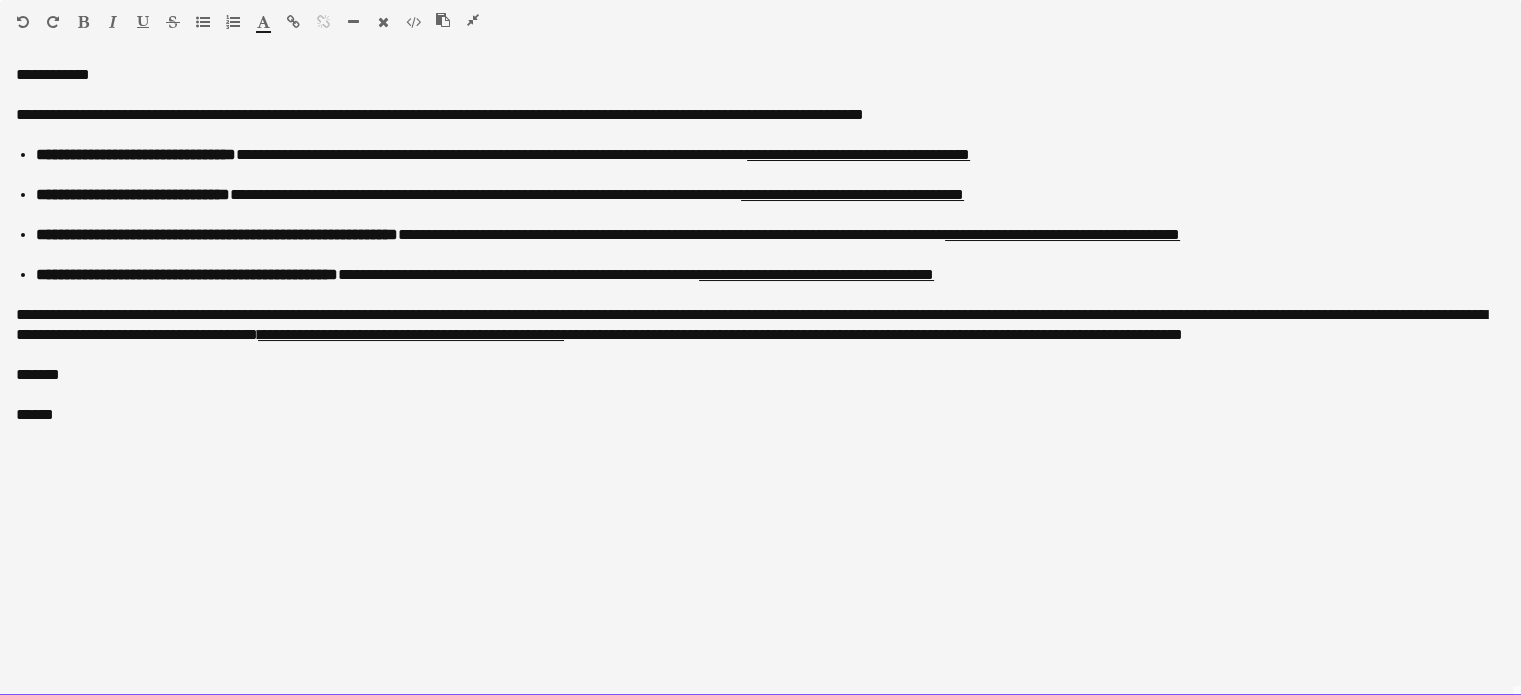 click on "**********" 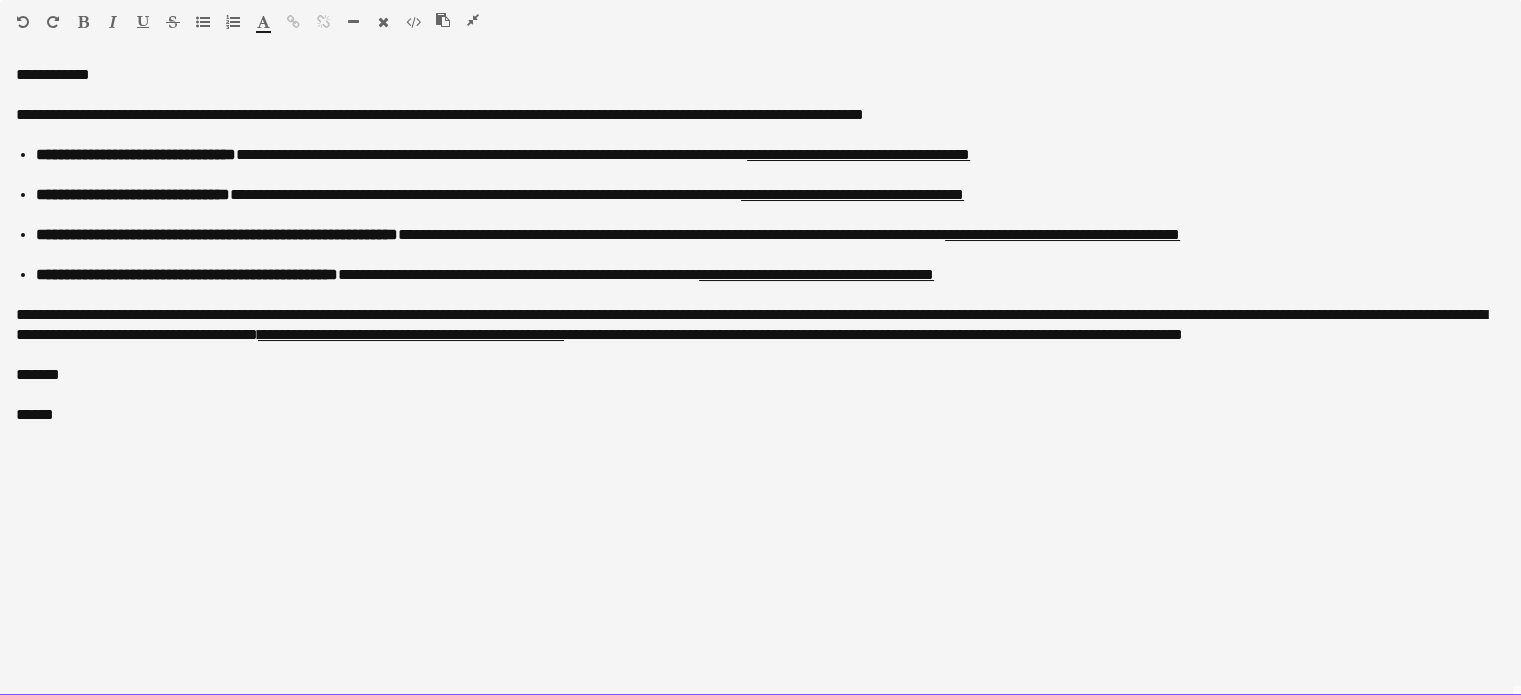 click on "**********" 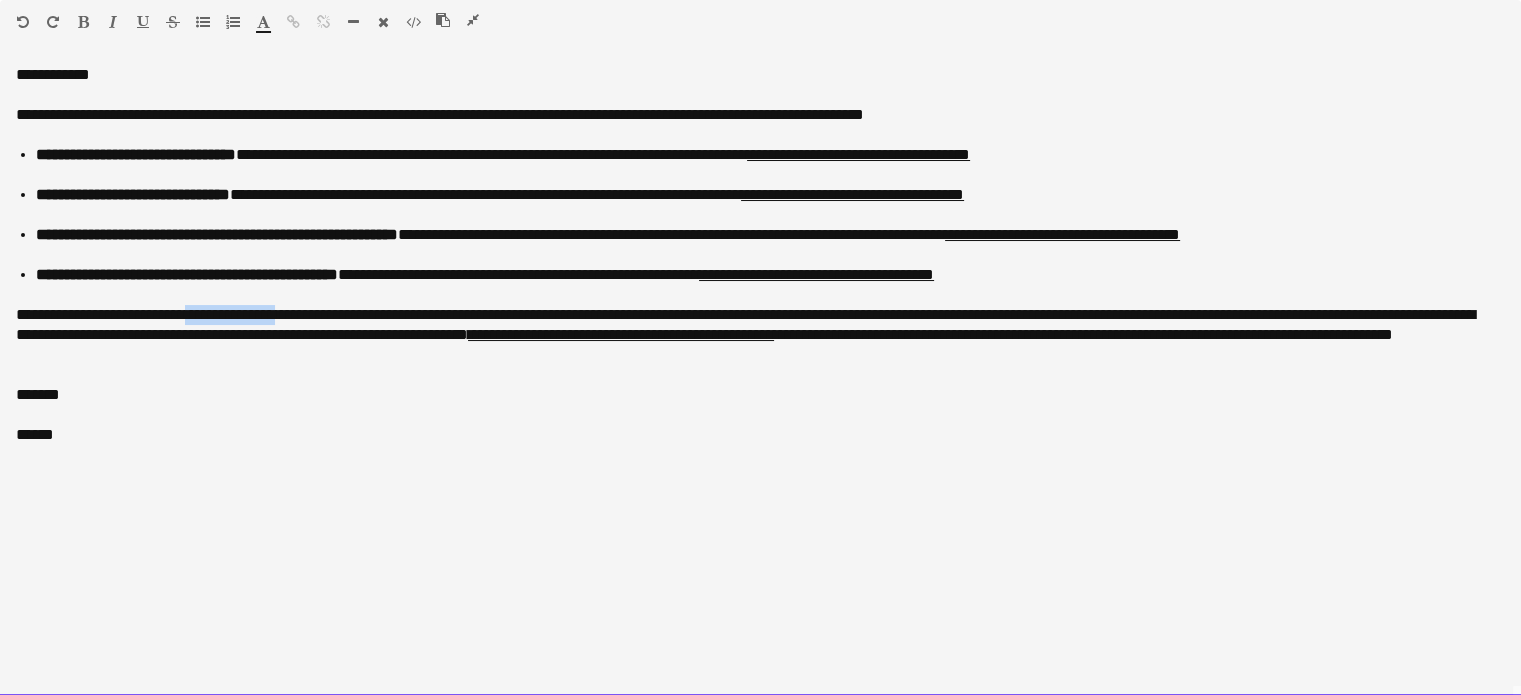 drag, startPoint x: 296, startPoint y: 315, endPoint x: 195, endPoint y: 320, distance: 101.12369 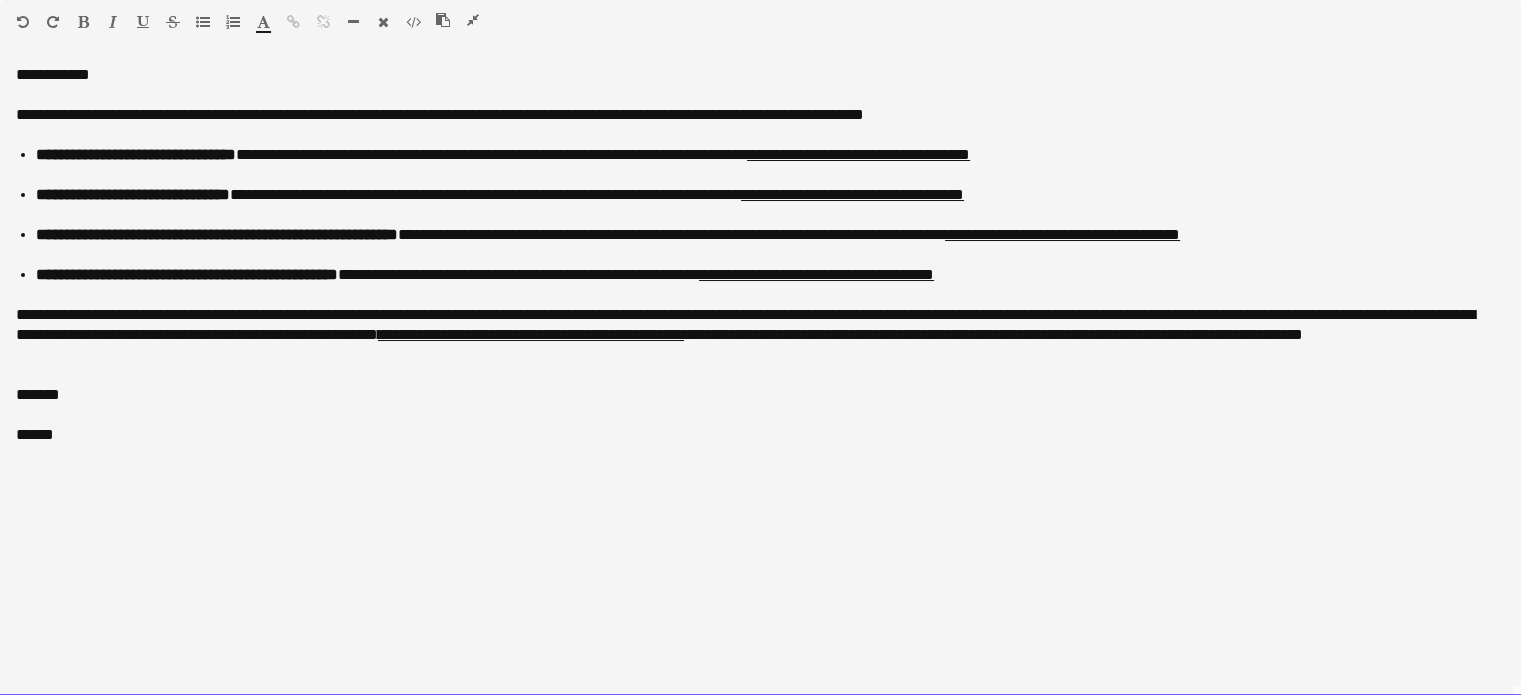 click on "**********" 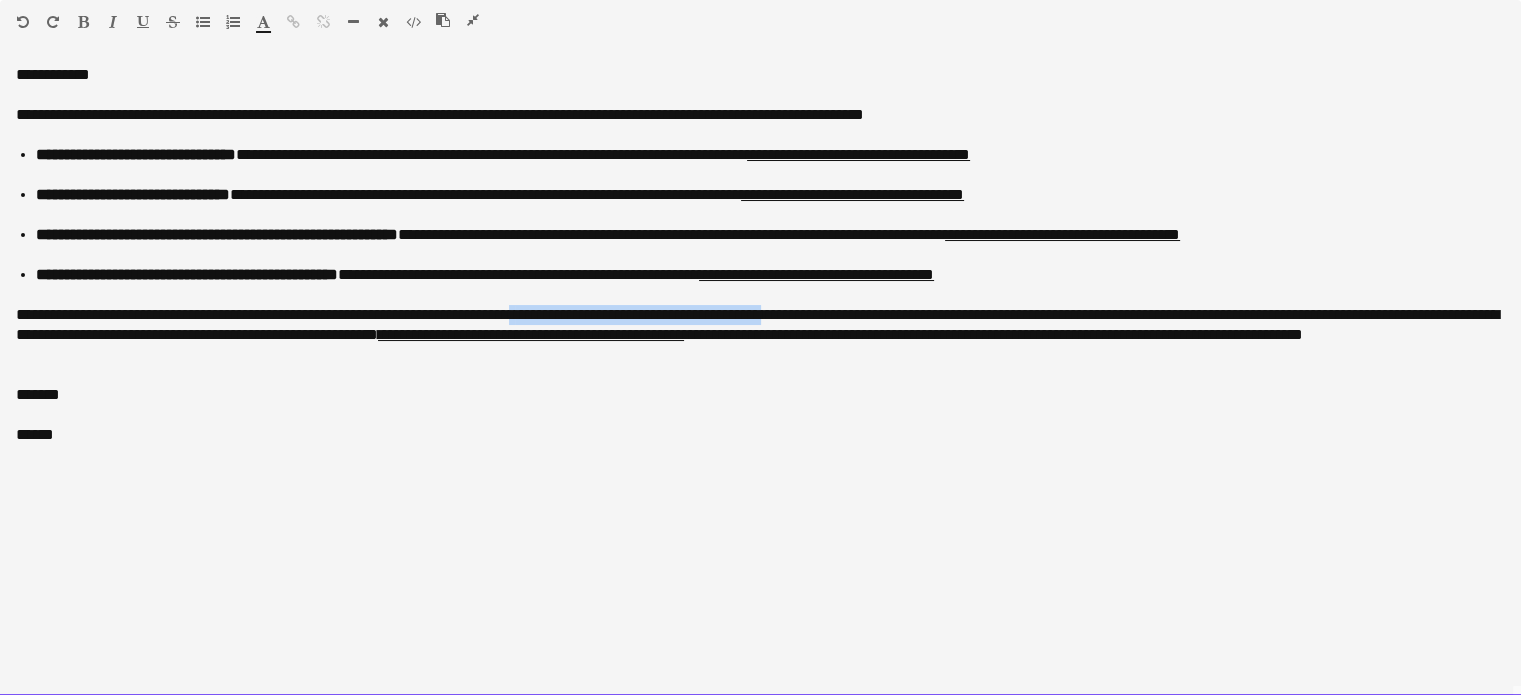 drag, startPoint x: 828, startPoint y: 316, endPoint x: 546, endPoint y: 316, distance: 282 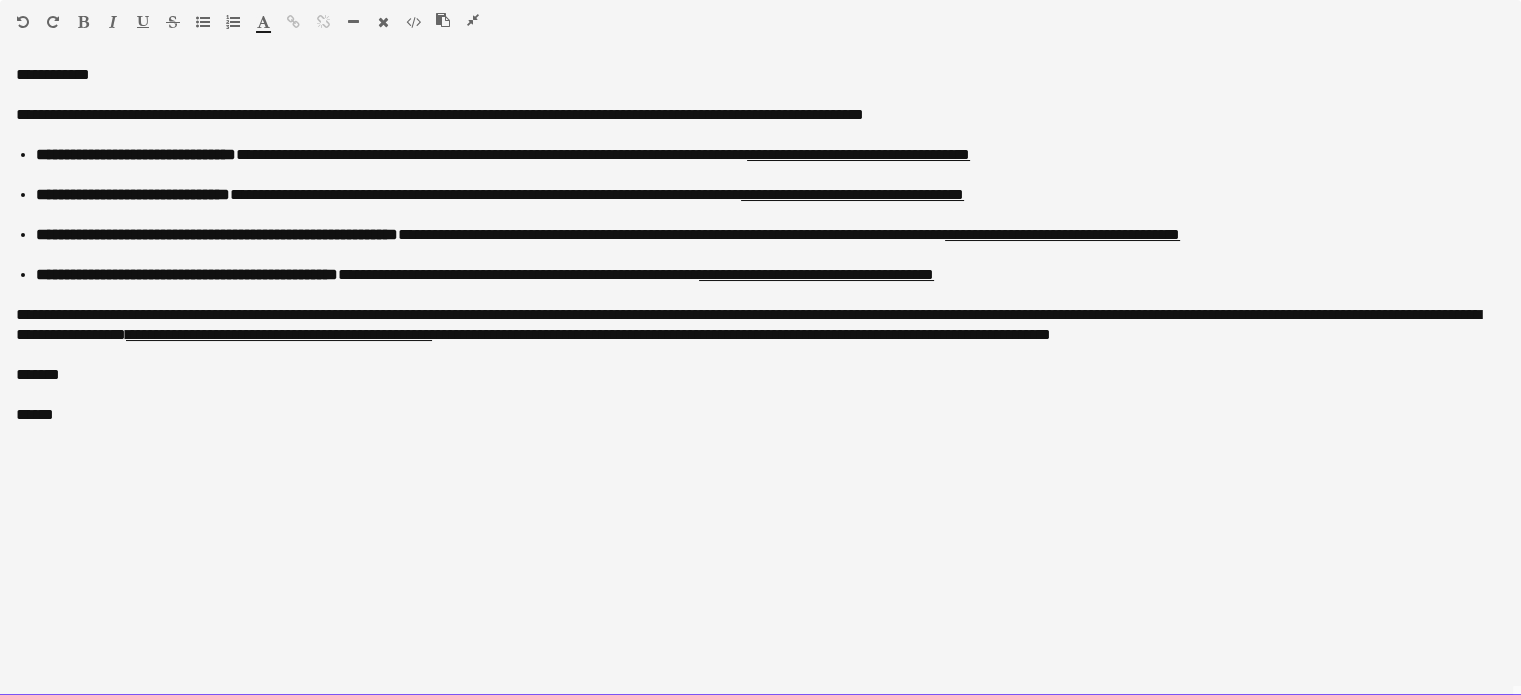 click on "**********" 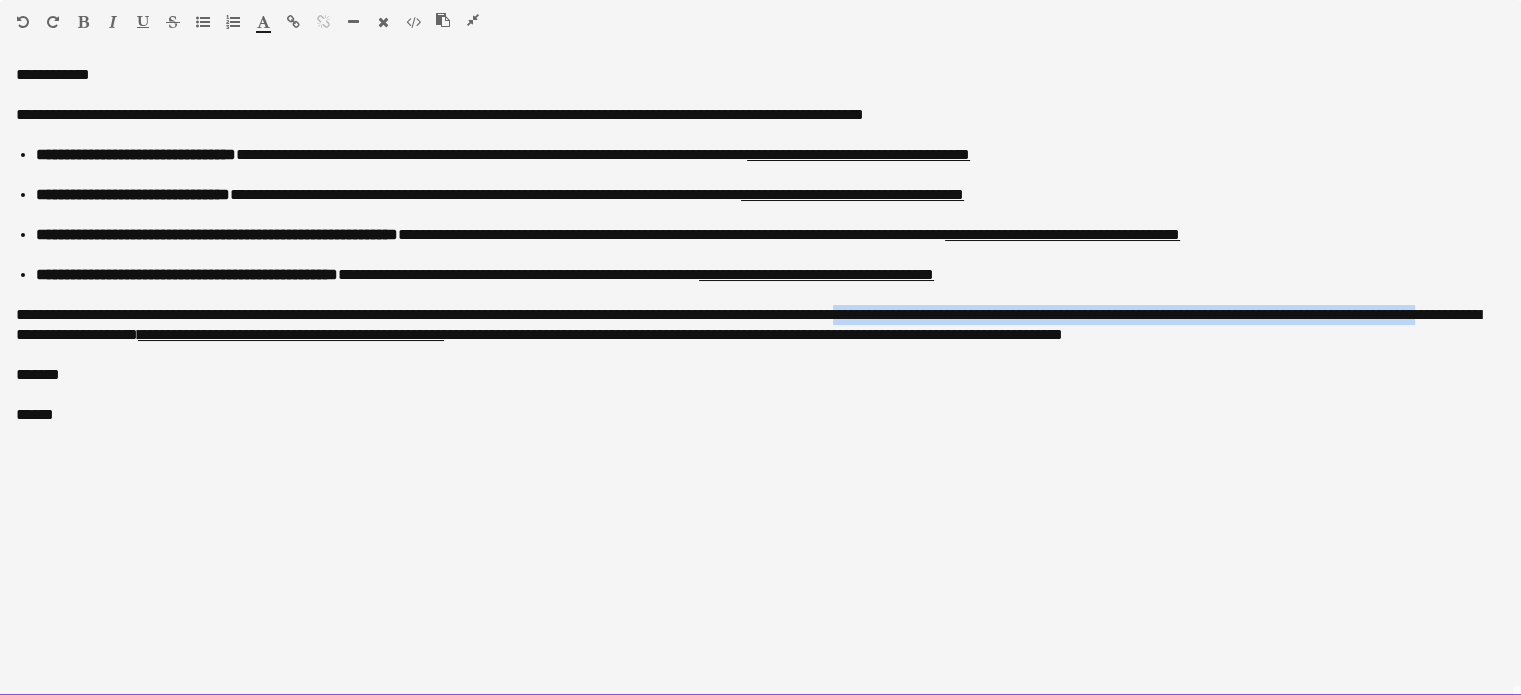 drag, startPoint x: 89, startPoint y: 335, endPoint x: 905, endPoint y: 316, distance: 816.2212 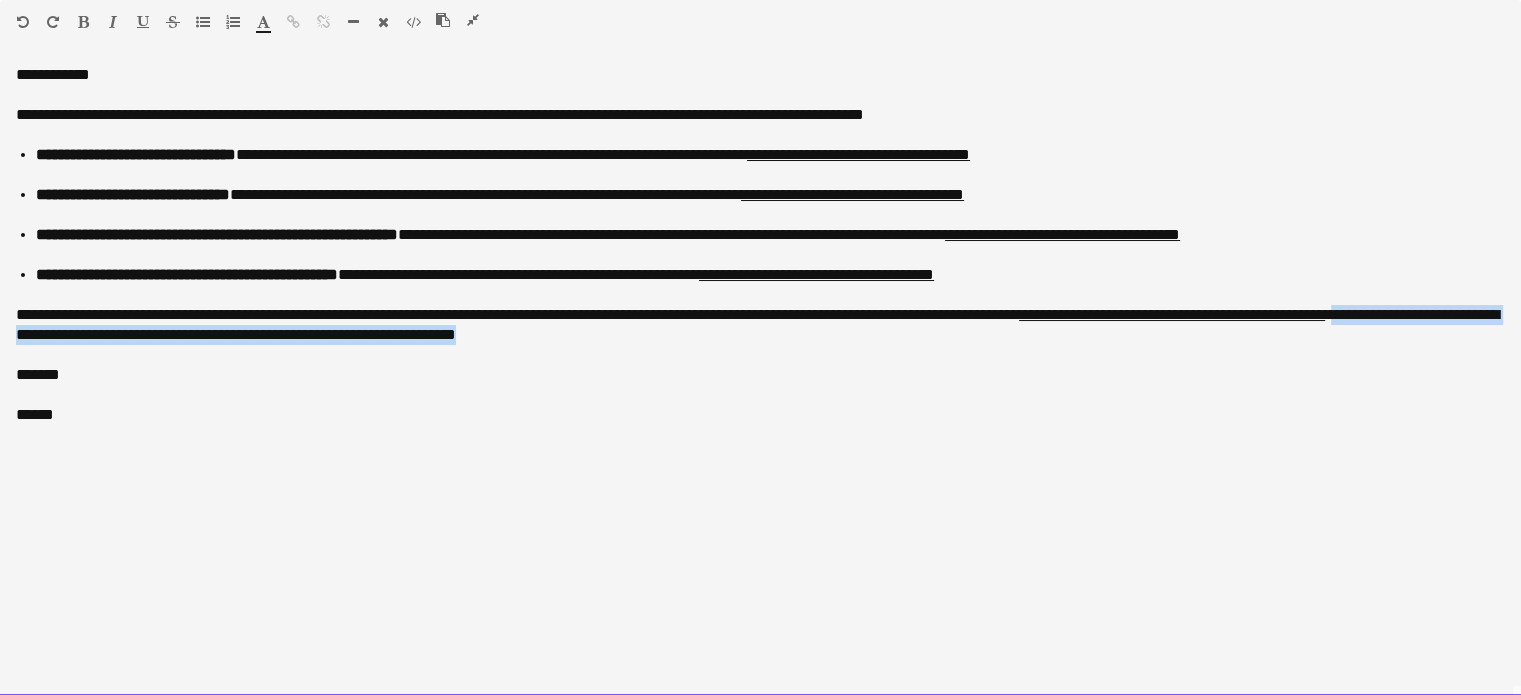 drag, startPoint x: 1486, startPoint y: 327, endPoint x: 1485, endPoint y: 312, distance: 15.033297 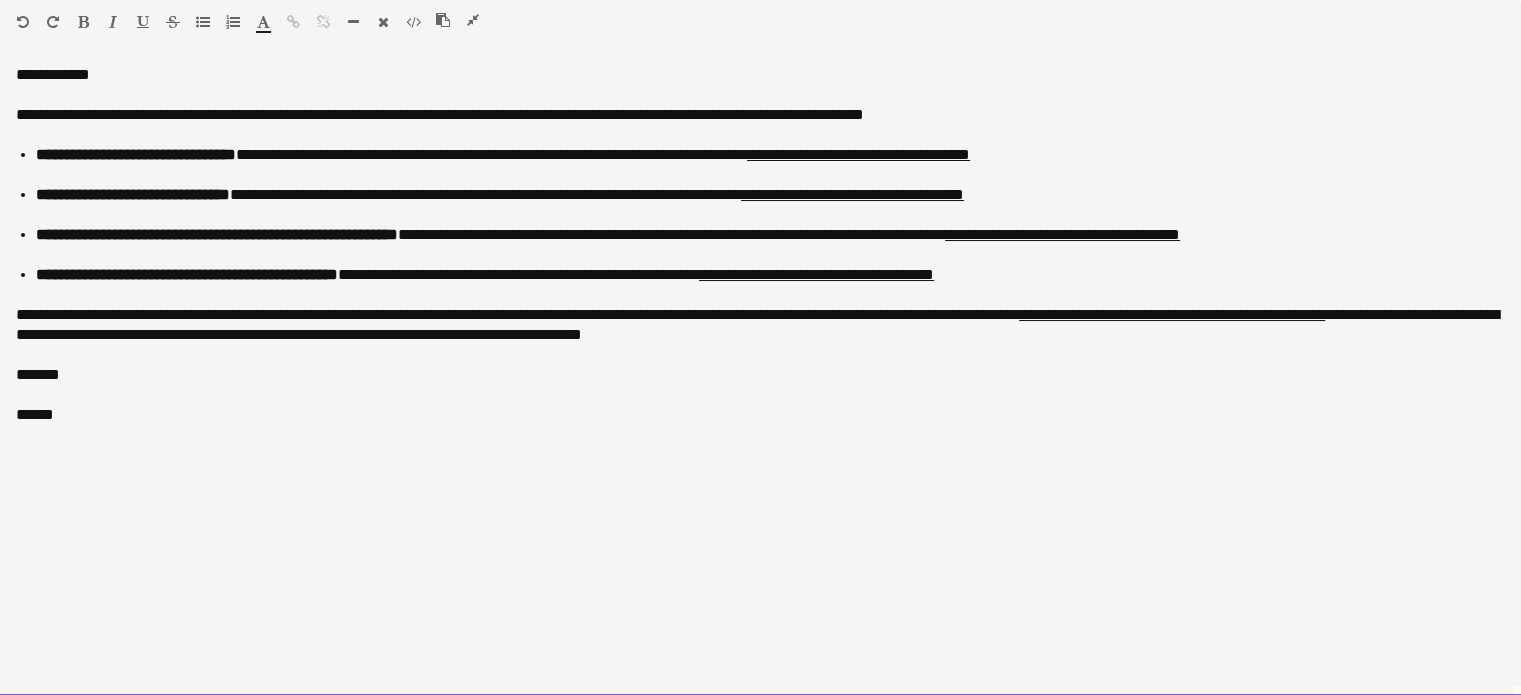 click on "**********" 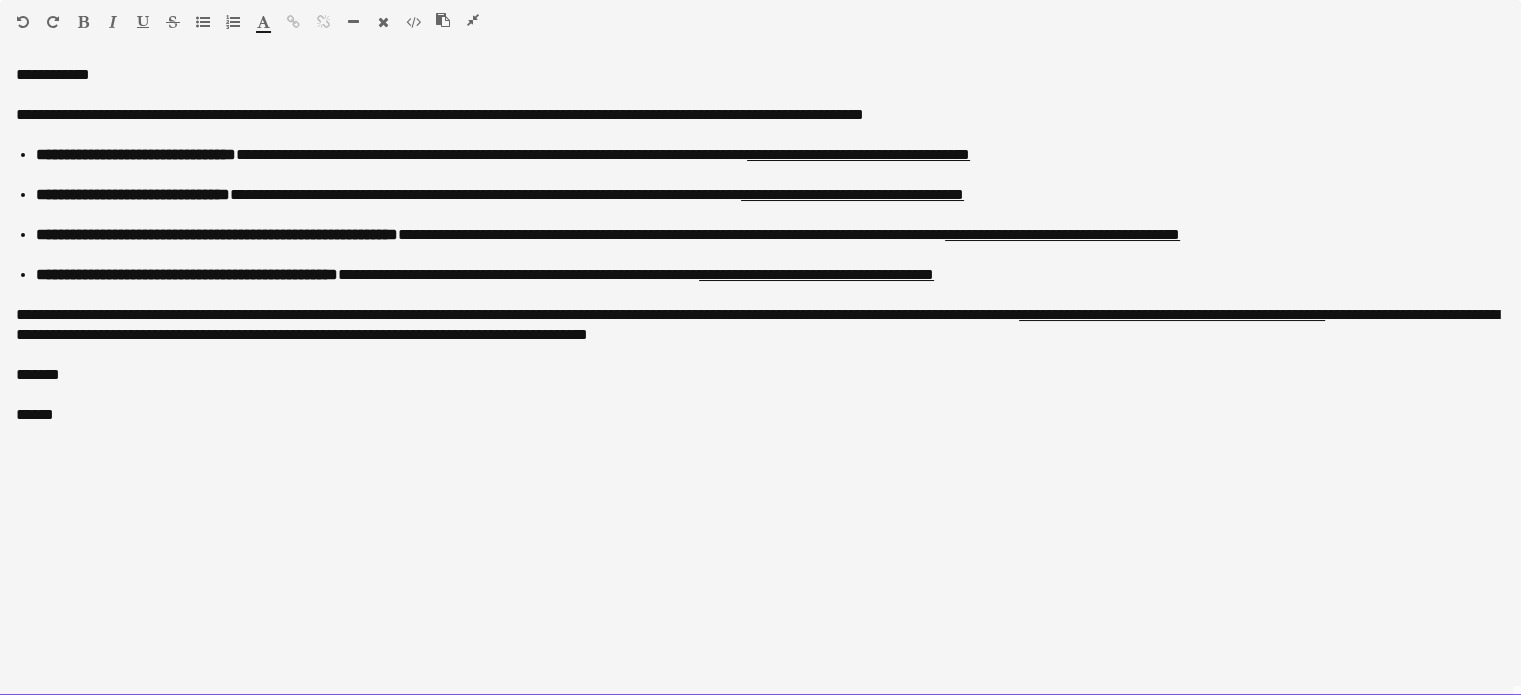 click on "*******" 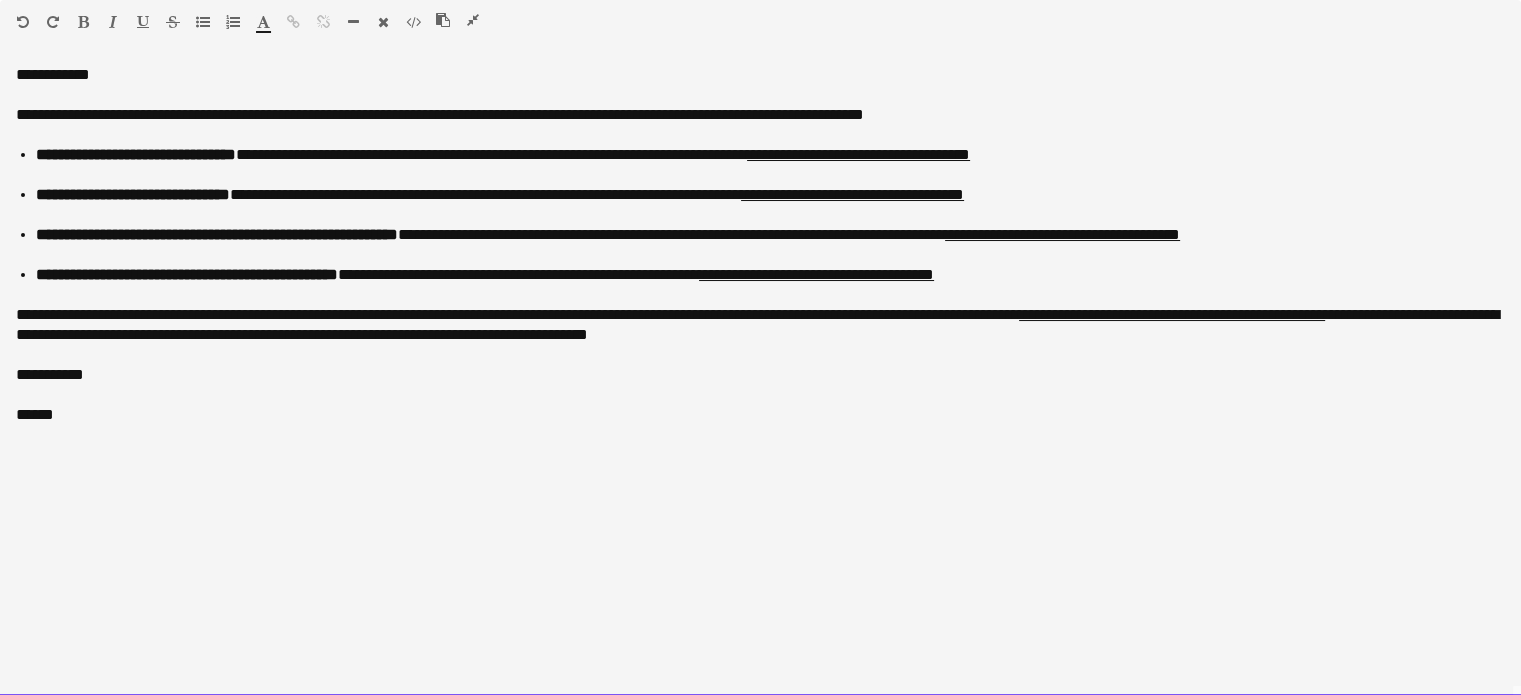 click on "**********" 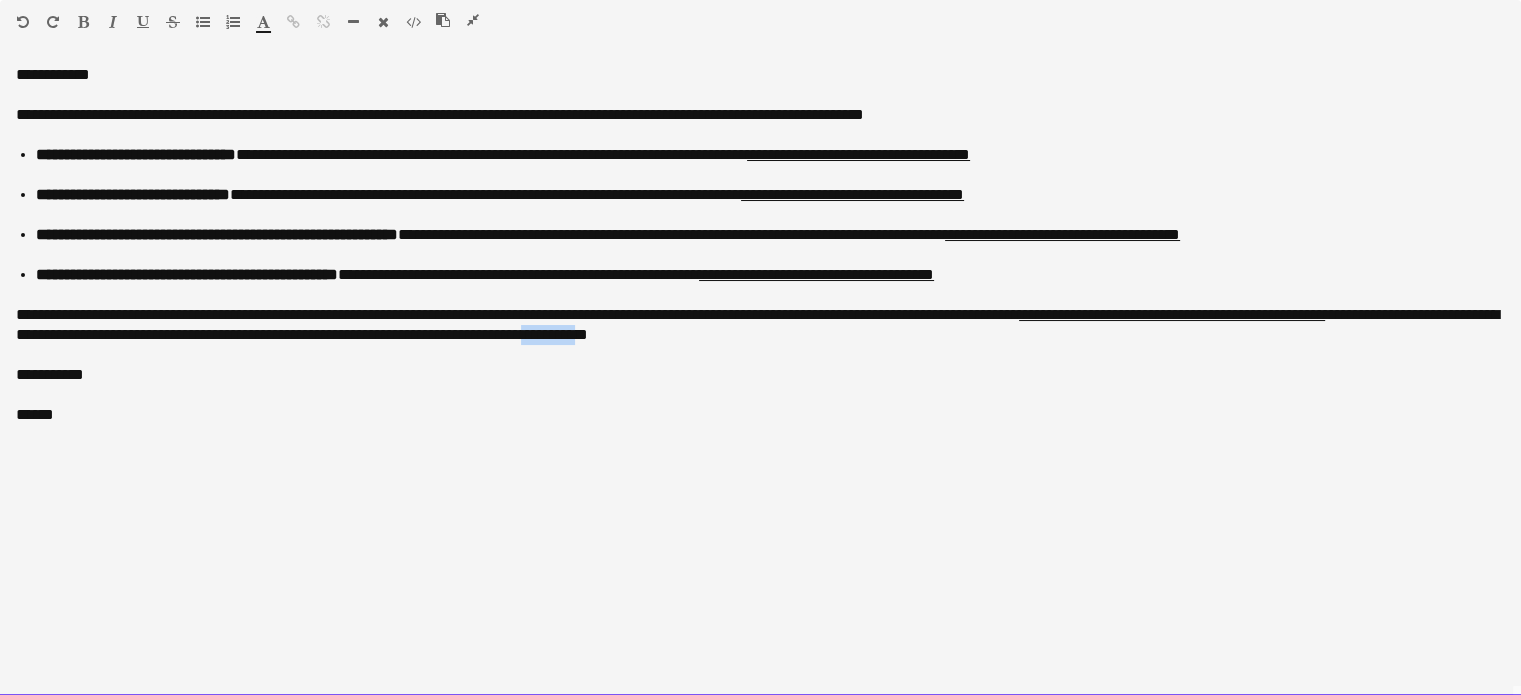 drag, startPoint x: 825, startPoint y: 333, endPoint x: 772, endPoint y: 337, distance: 53.15073 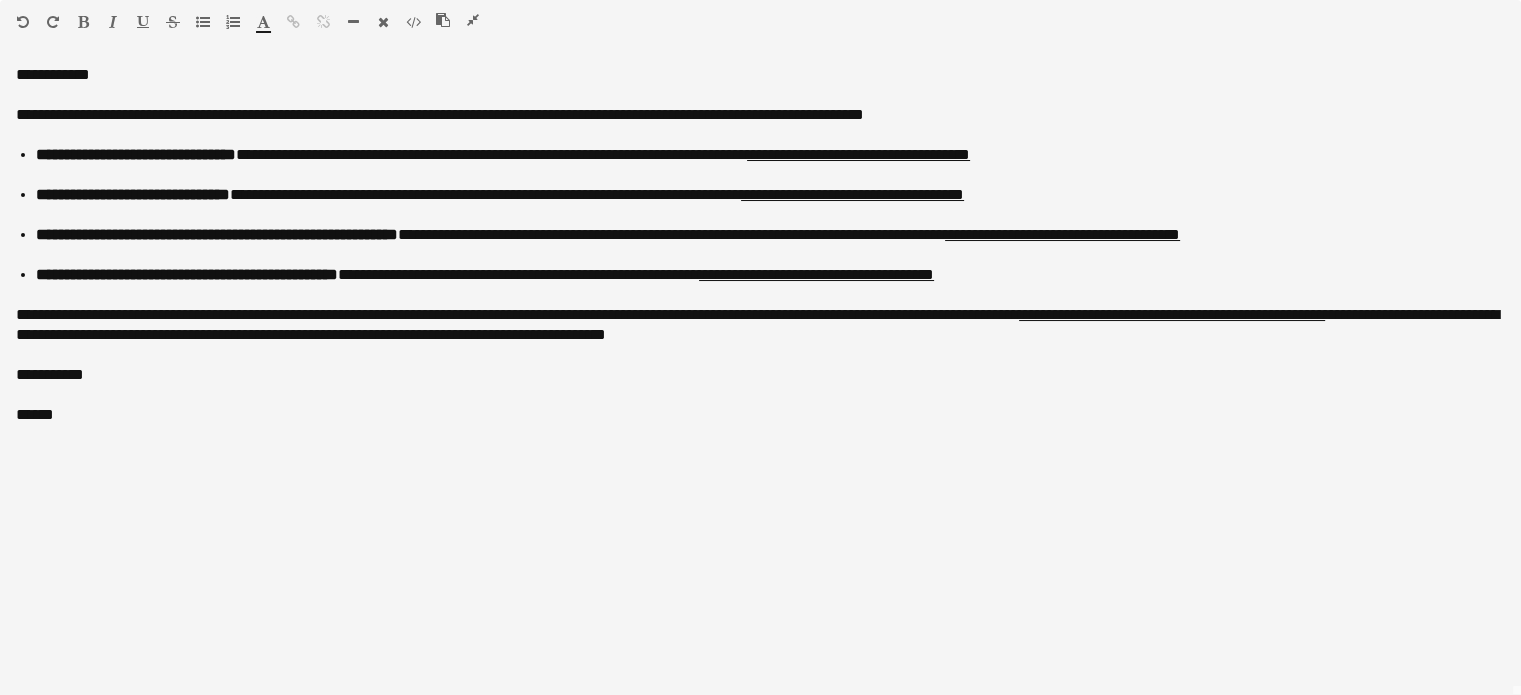 click 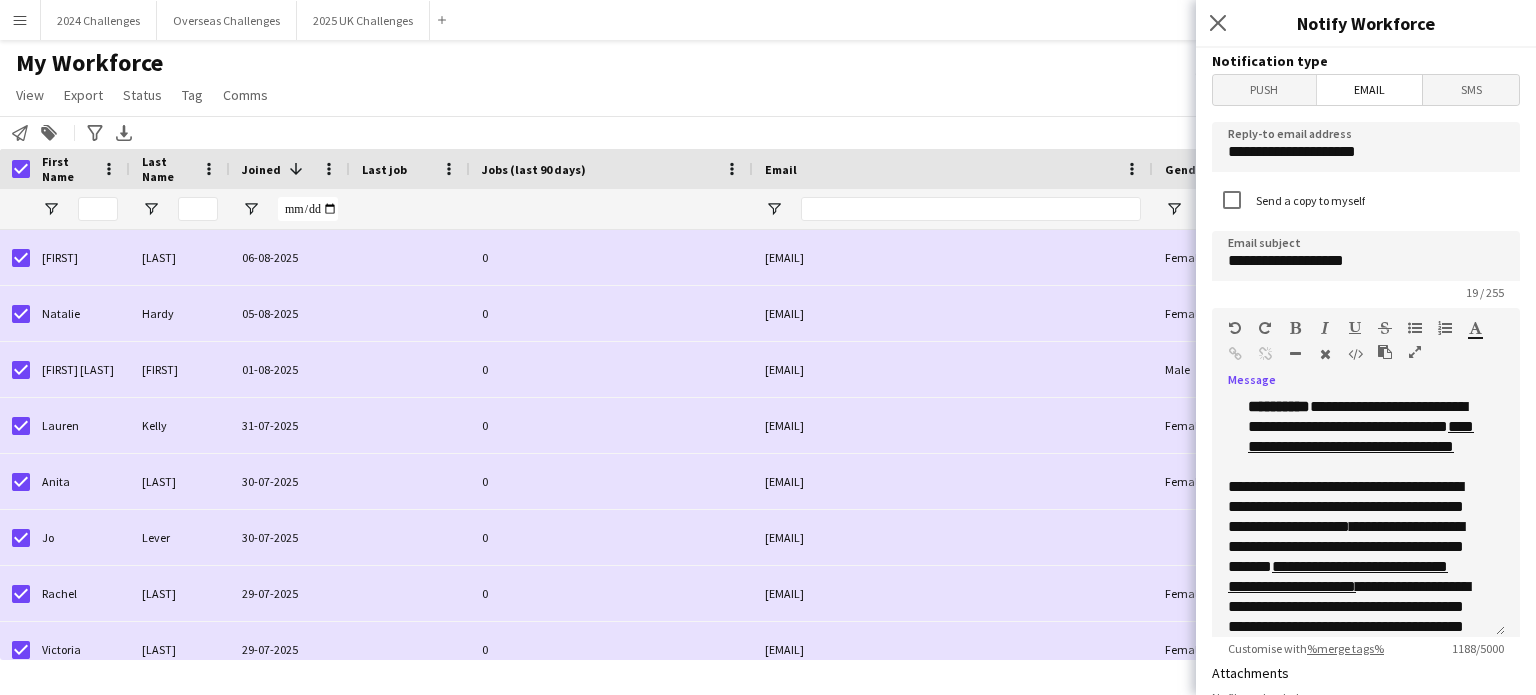 scroll, scrollTop: 856, scrollLeft: 0, axis: vertical 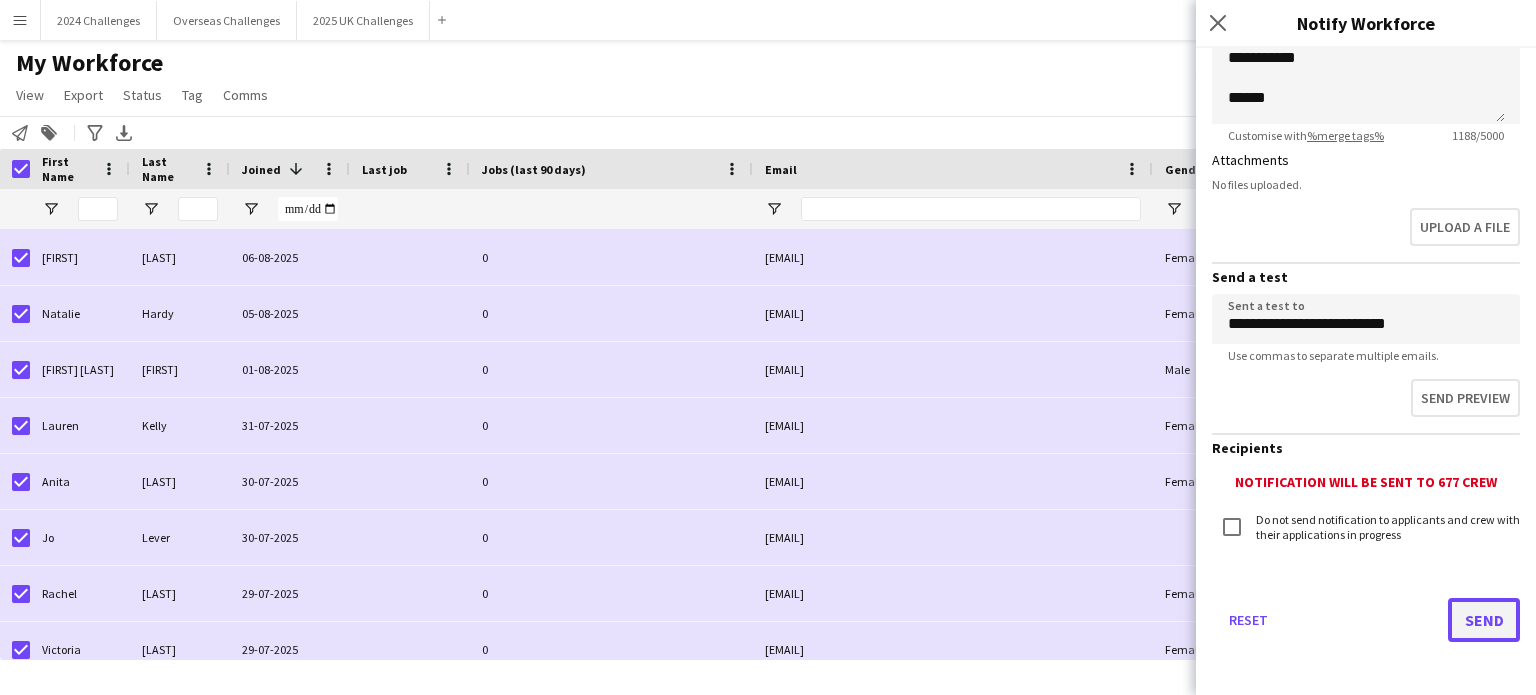 click on "Send" 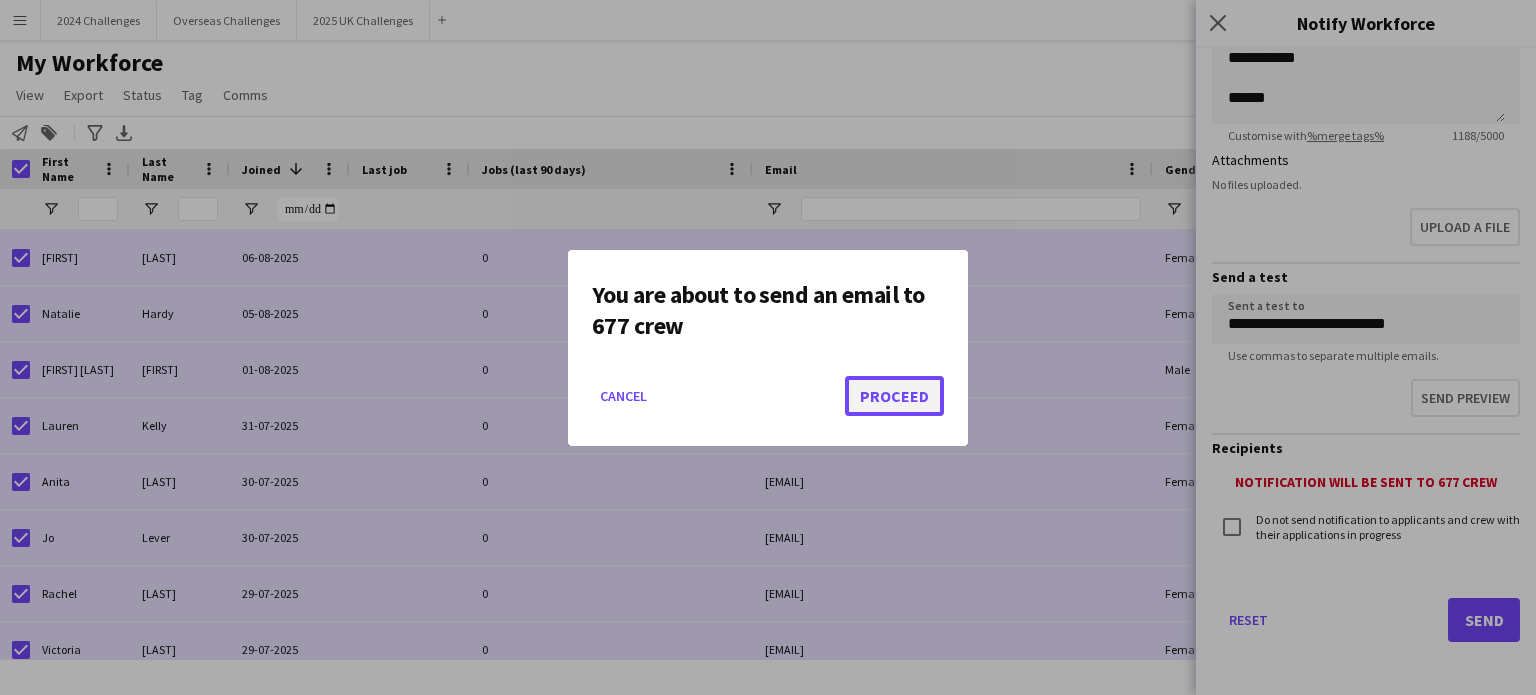 click on "Proceed" 